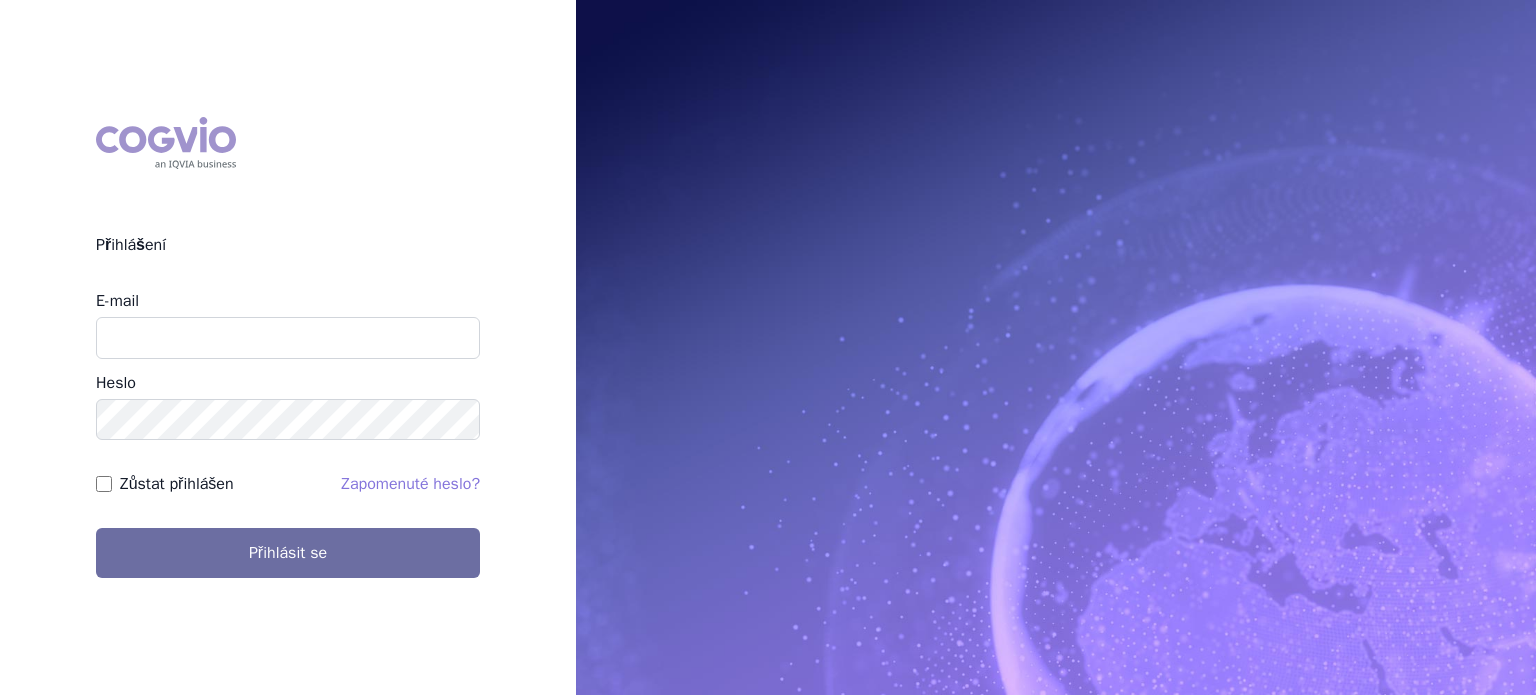 scroll, scrollTop: 0, scrollLeft: 0, axis: both 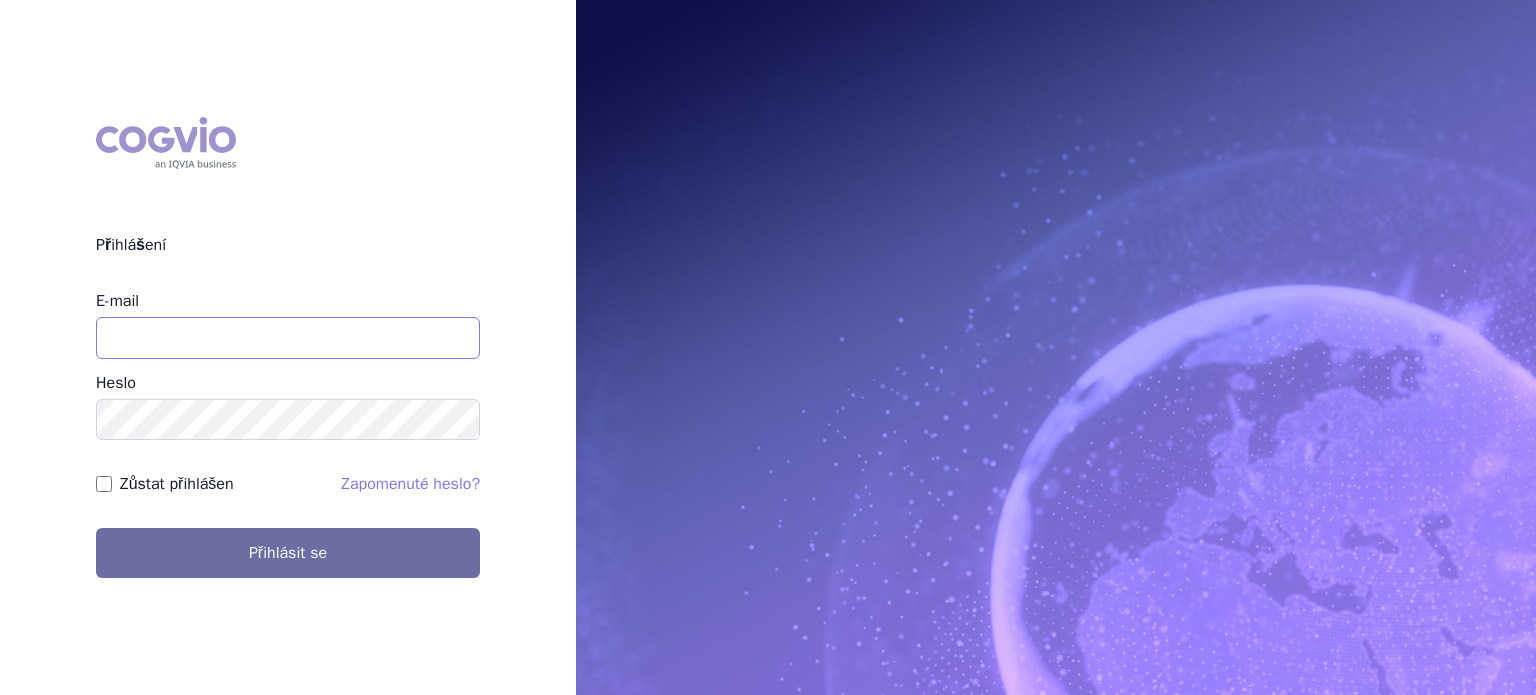 click on "E-mail" at bounding box center (288, 338) 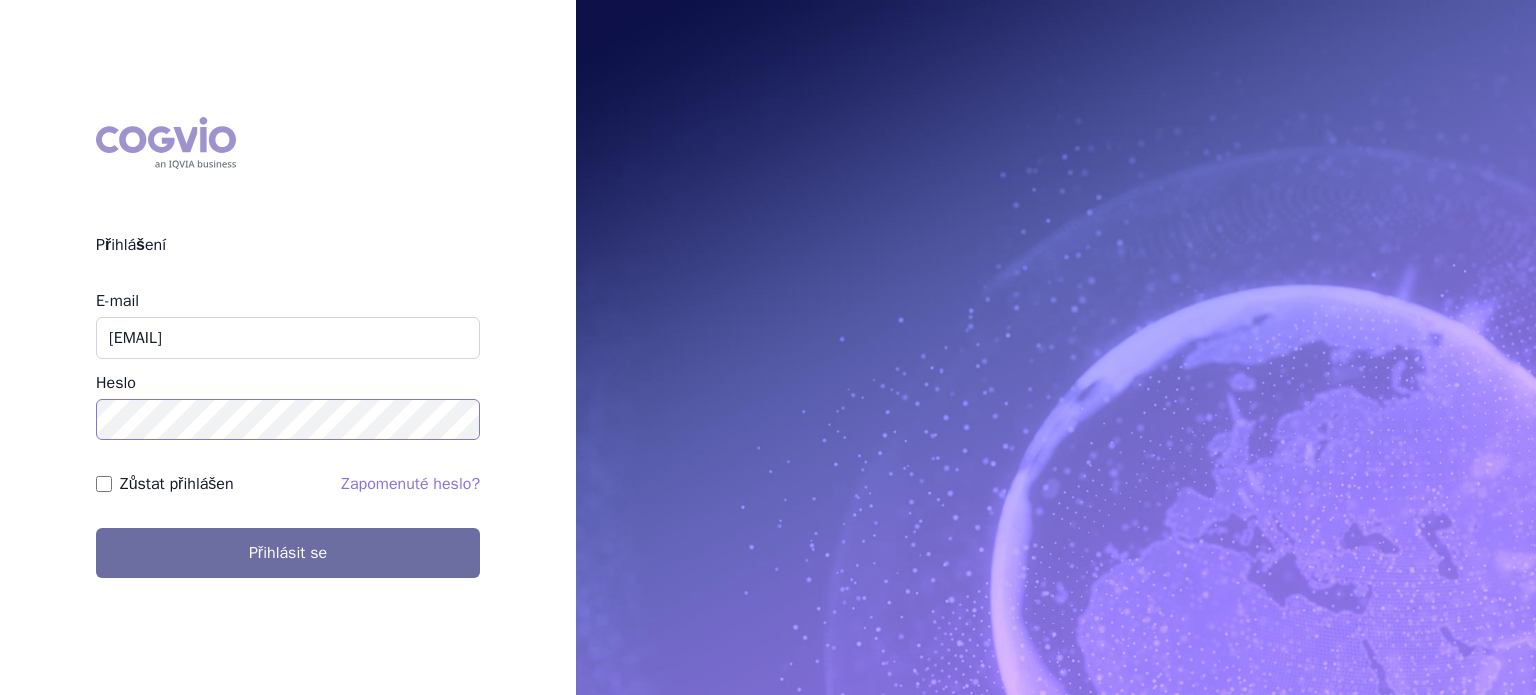 click on "Přihlásit se" at bounding box center (288, 553) 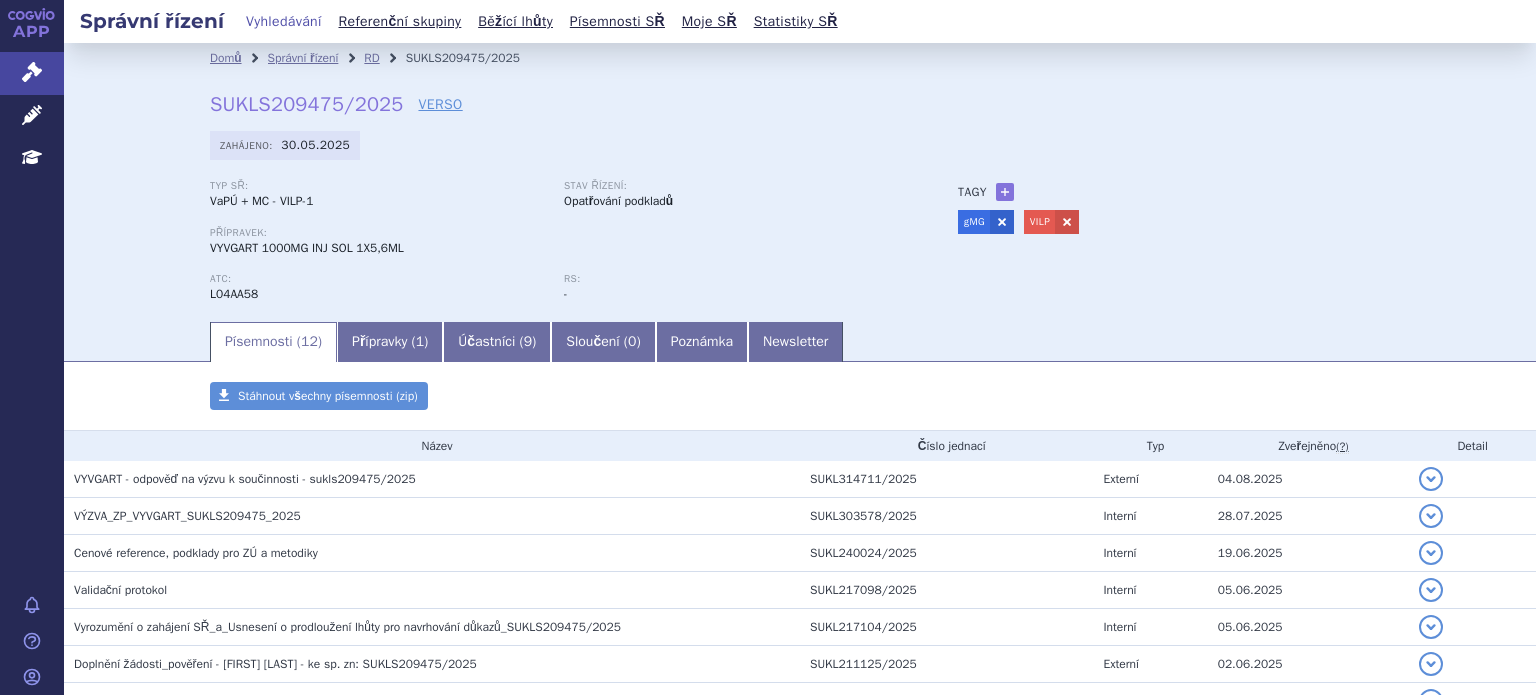 scroll, scrollTop: 0, scrollLeft: 0, axis: both 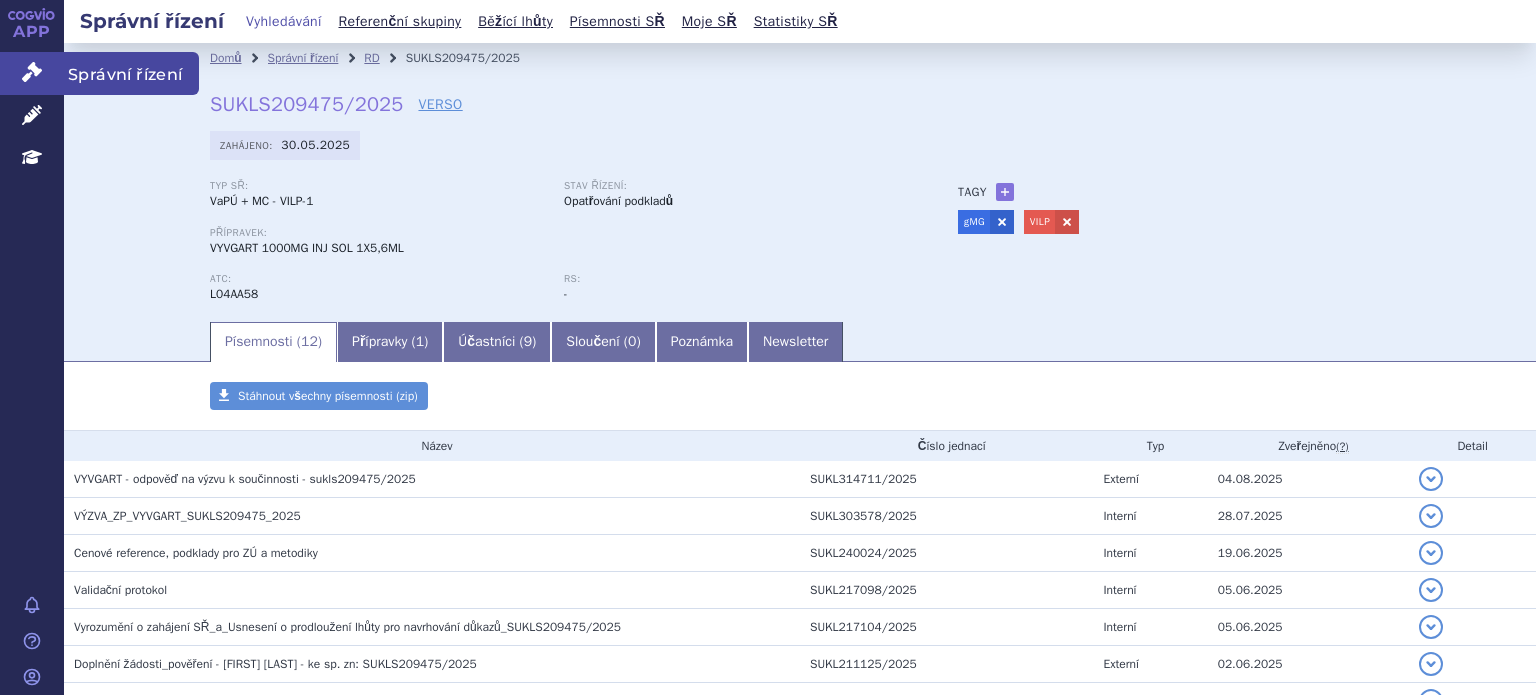 click on "Správní řízení" at bounding box center (32, 73) 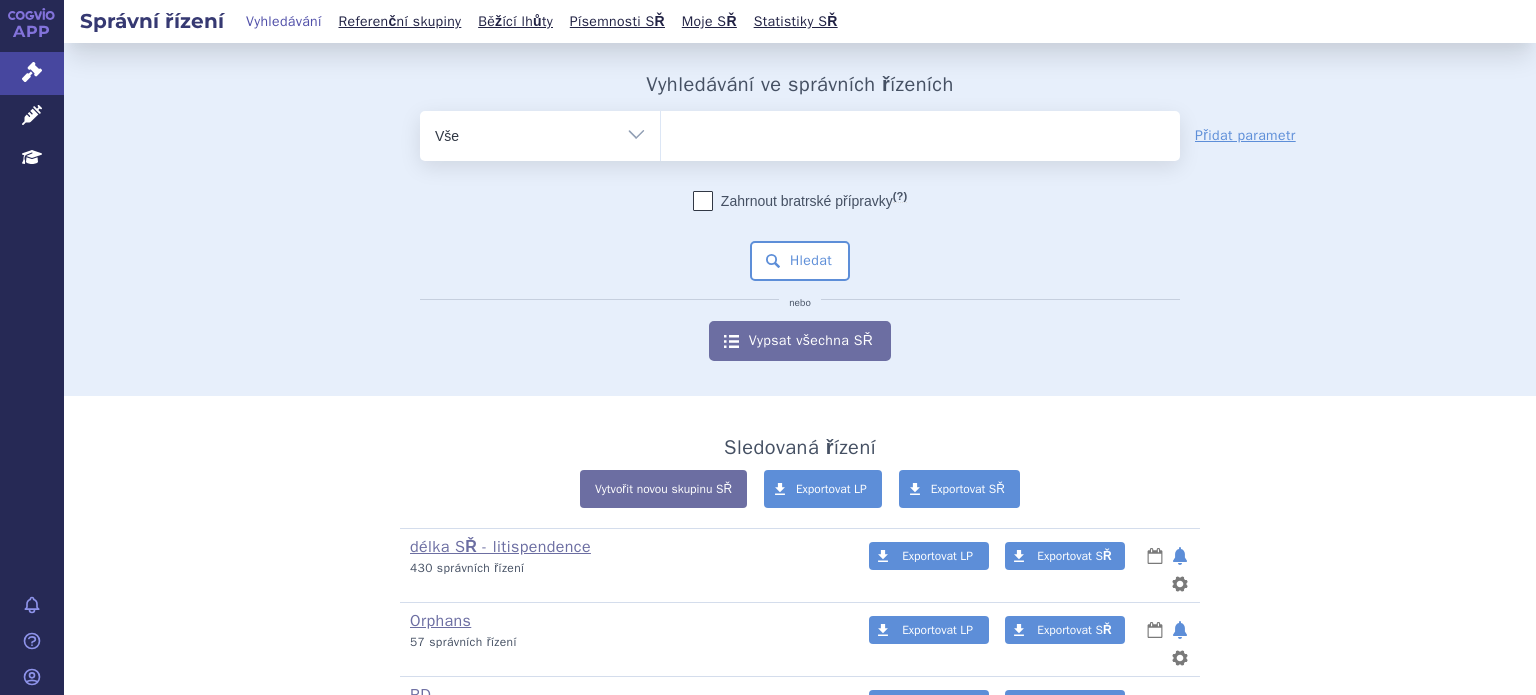 scroll, scrollTop: 0, scrollLeft: 0, axis: both 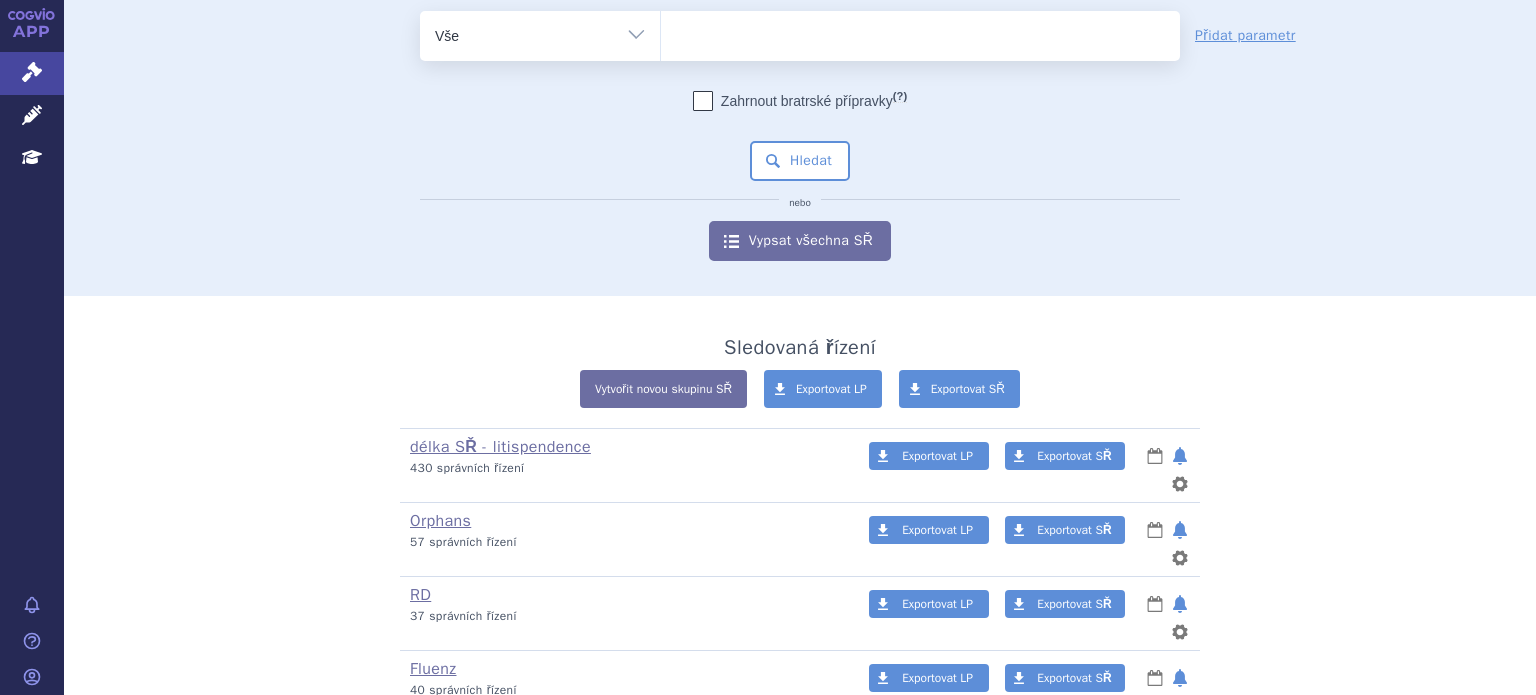 click on "Sledovaná řízení
Vytvořit novou skupinu SŘ
Exportovat LP
Exportovat SŘ
délka SŘ - litispendence
(bez  )
(sdílená skupina)
(Doporučení V/O)
430 správních řízení
Exportovat LP   lhůty Smazat" at bounding box center (800, 1381) 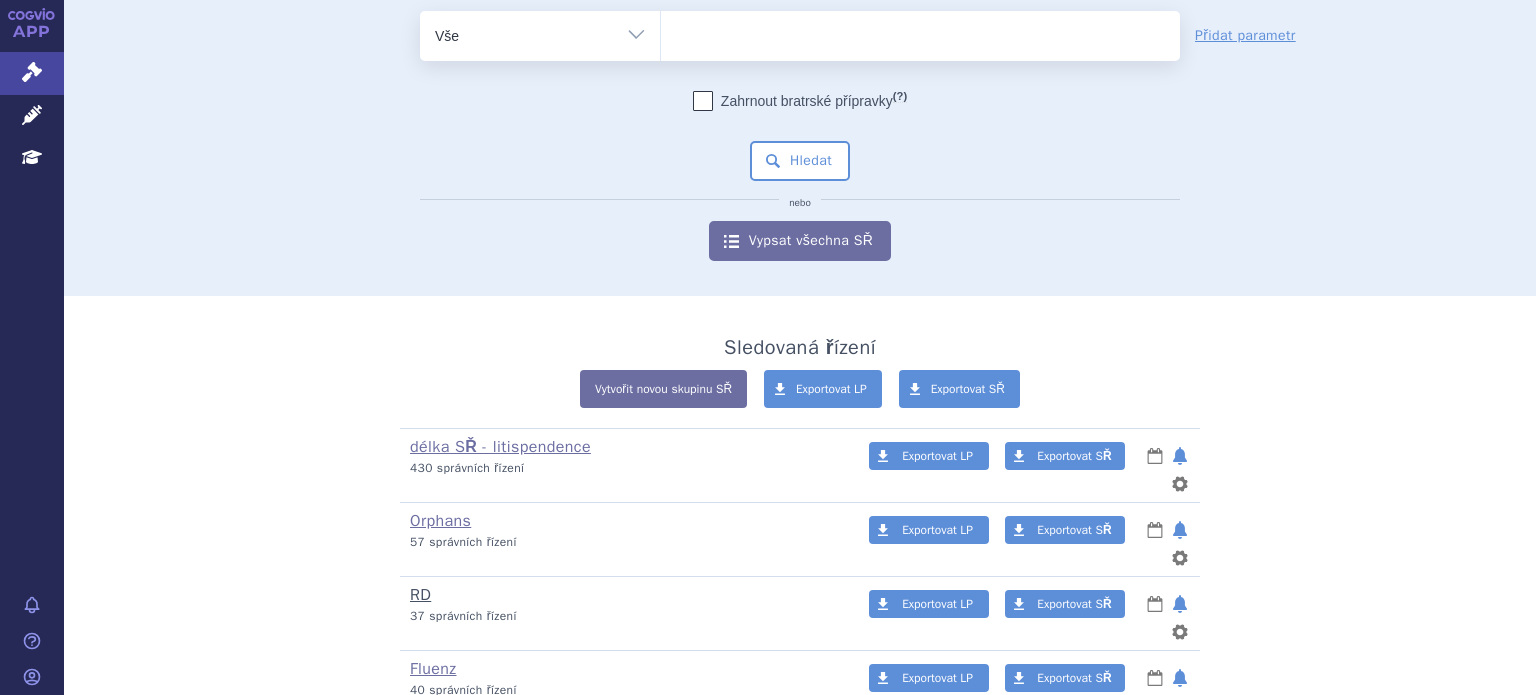 click on "RD" at bounding box center (420, 595) 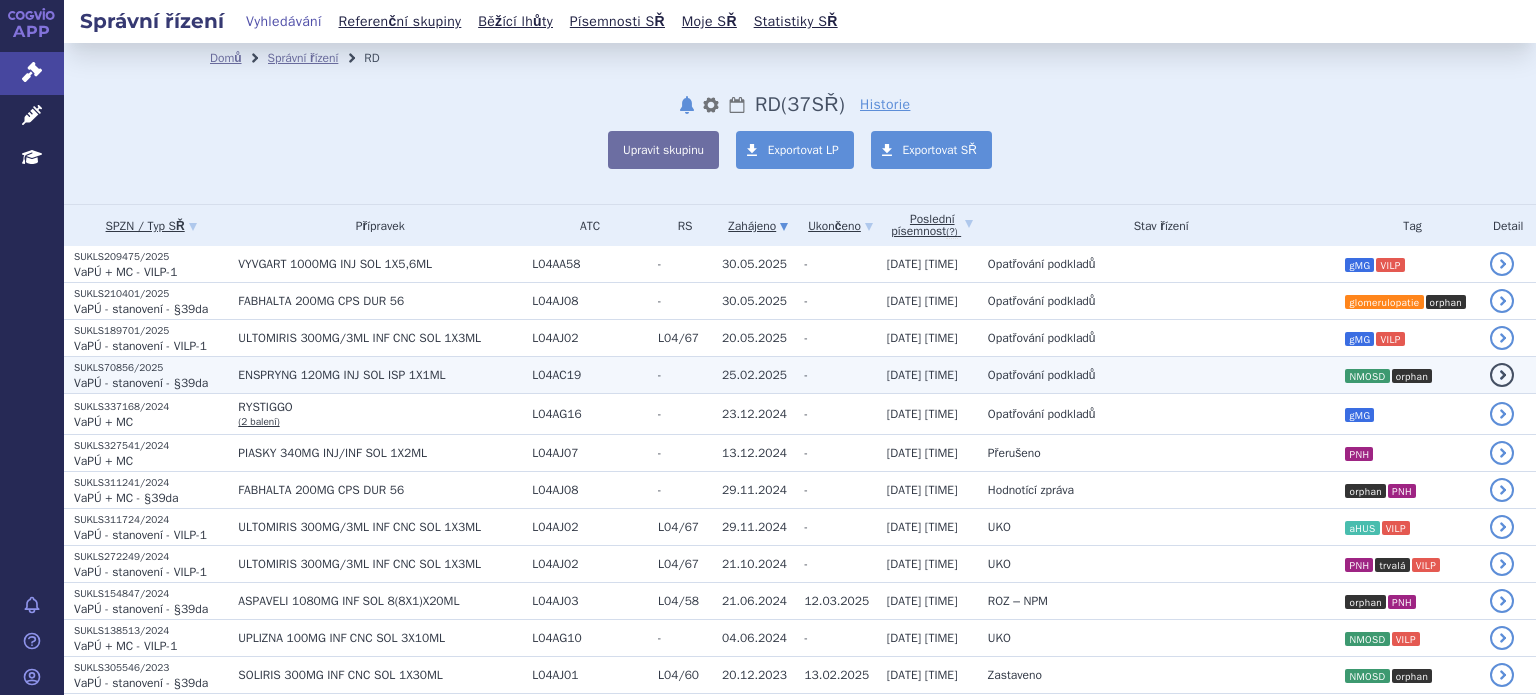 scroll, scrollTop: 0, scrollLeft: 0, axis: both 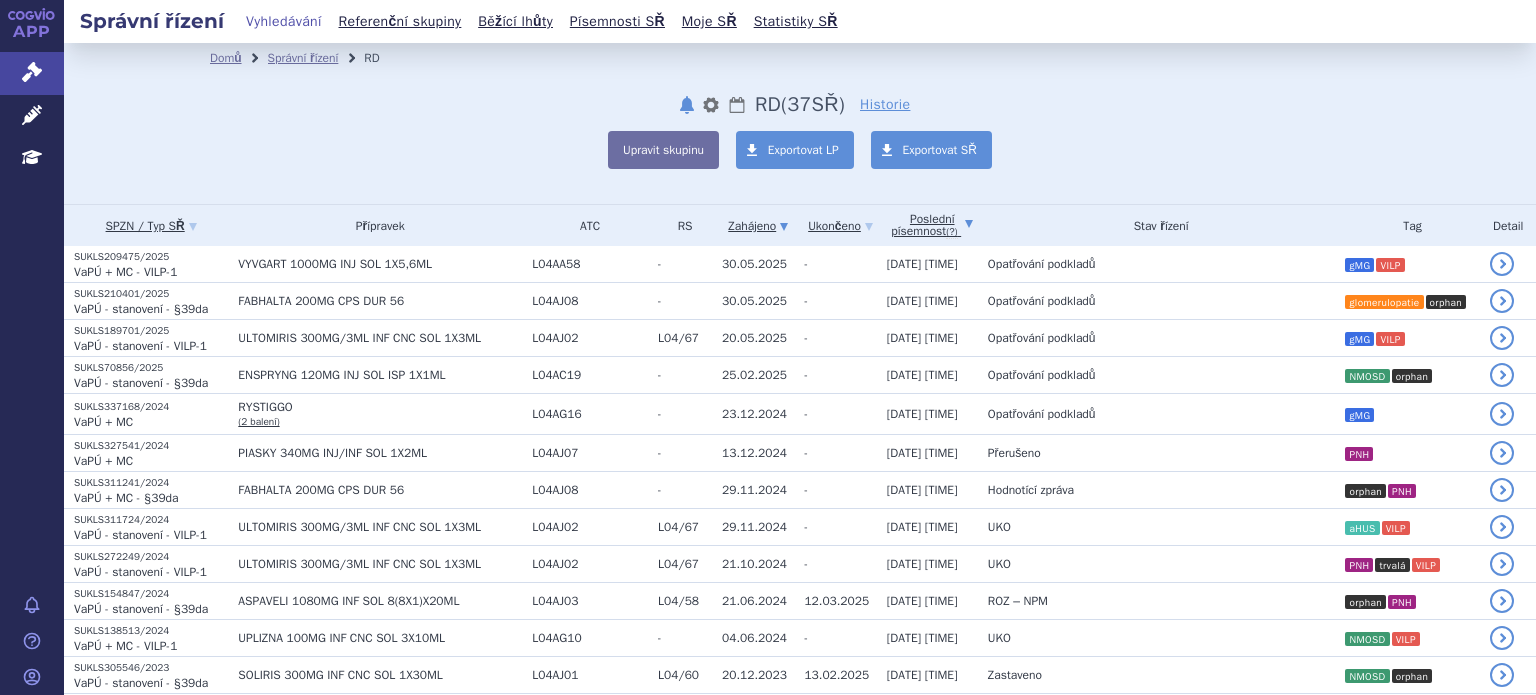 click on "Poslední písemnost  (?)" at bounding box center [932, 225] 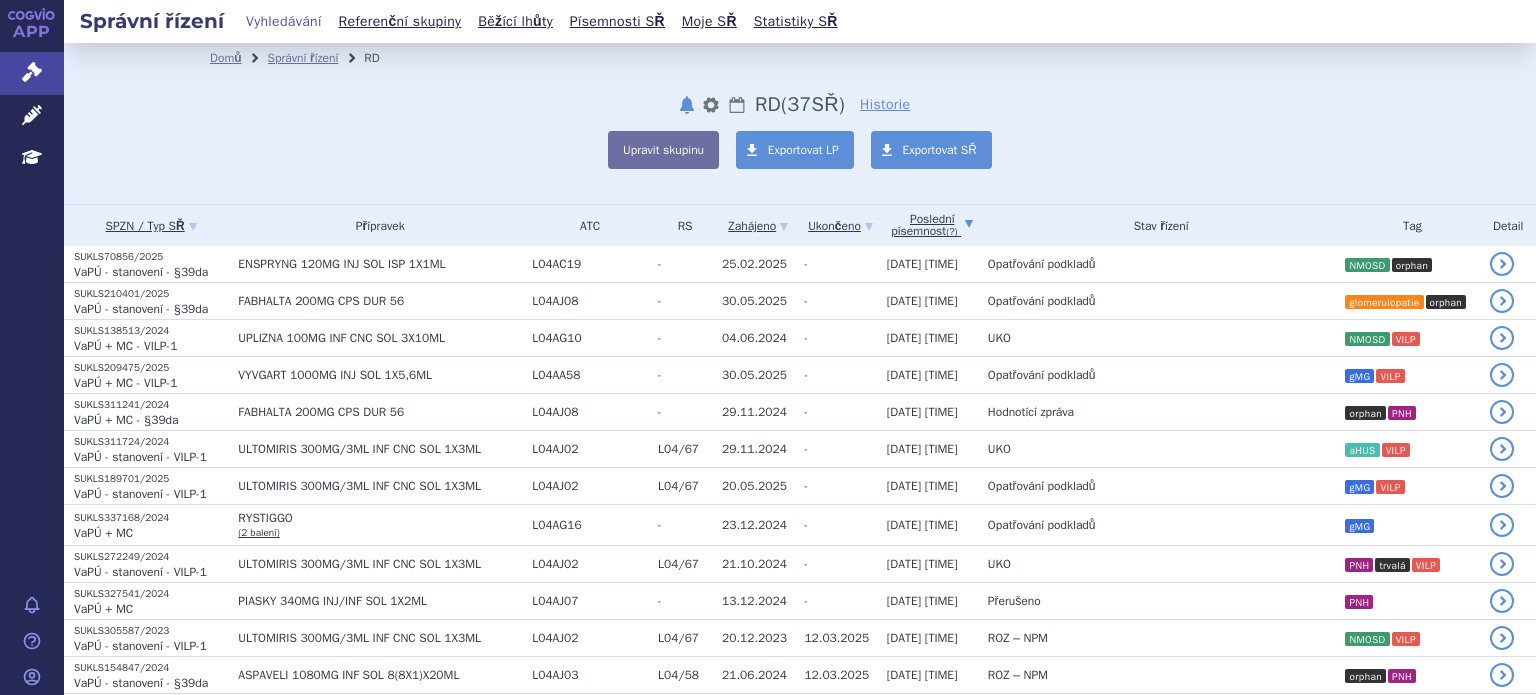 scroll, scrollTop: 0, scrollLeft: 0, axis: both 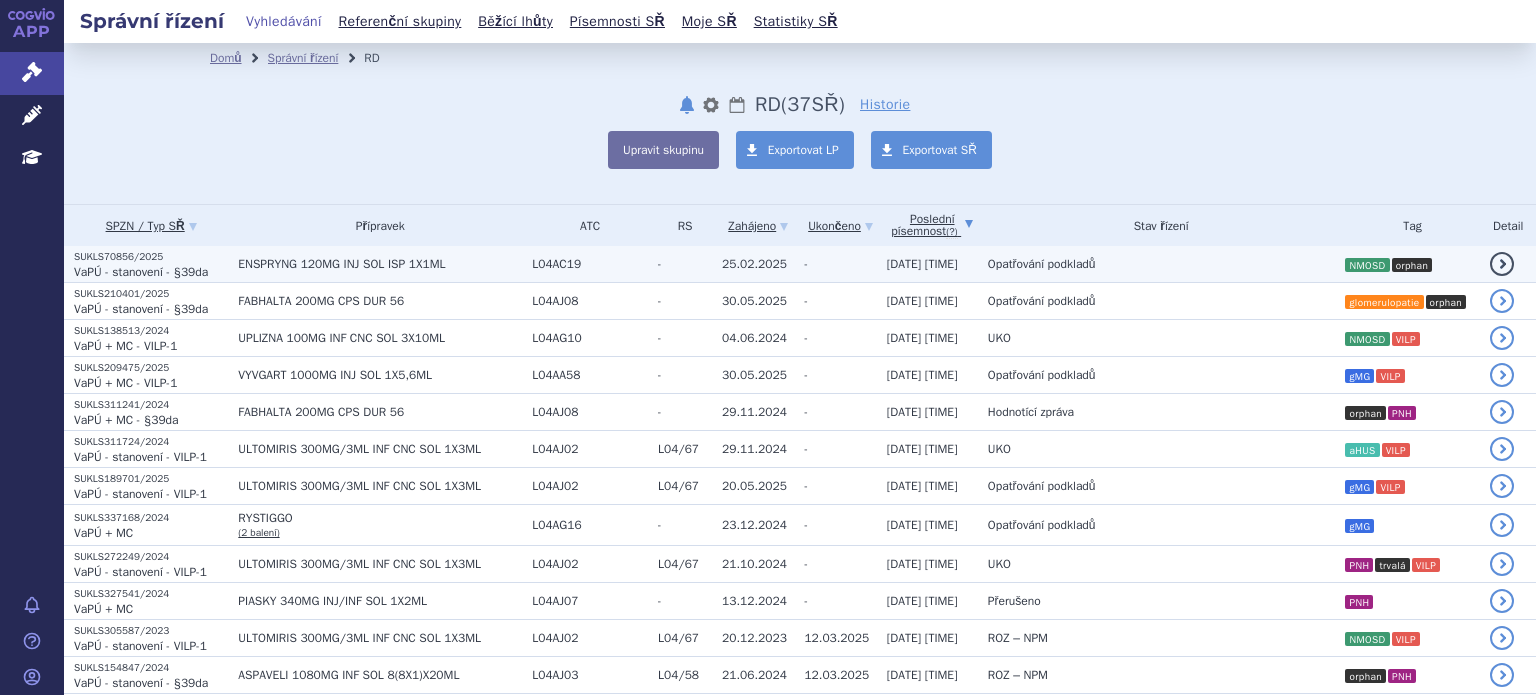 click on "ENSPRYNG 120MG INJ SOL ISP 1X1ML" at bounding box center [380, 264] 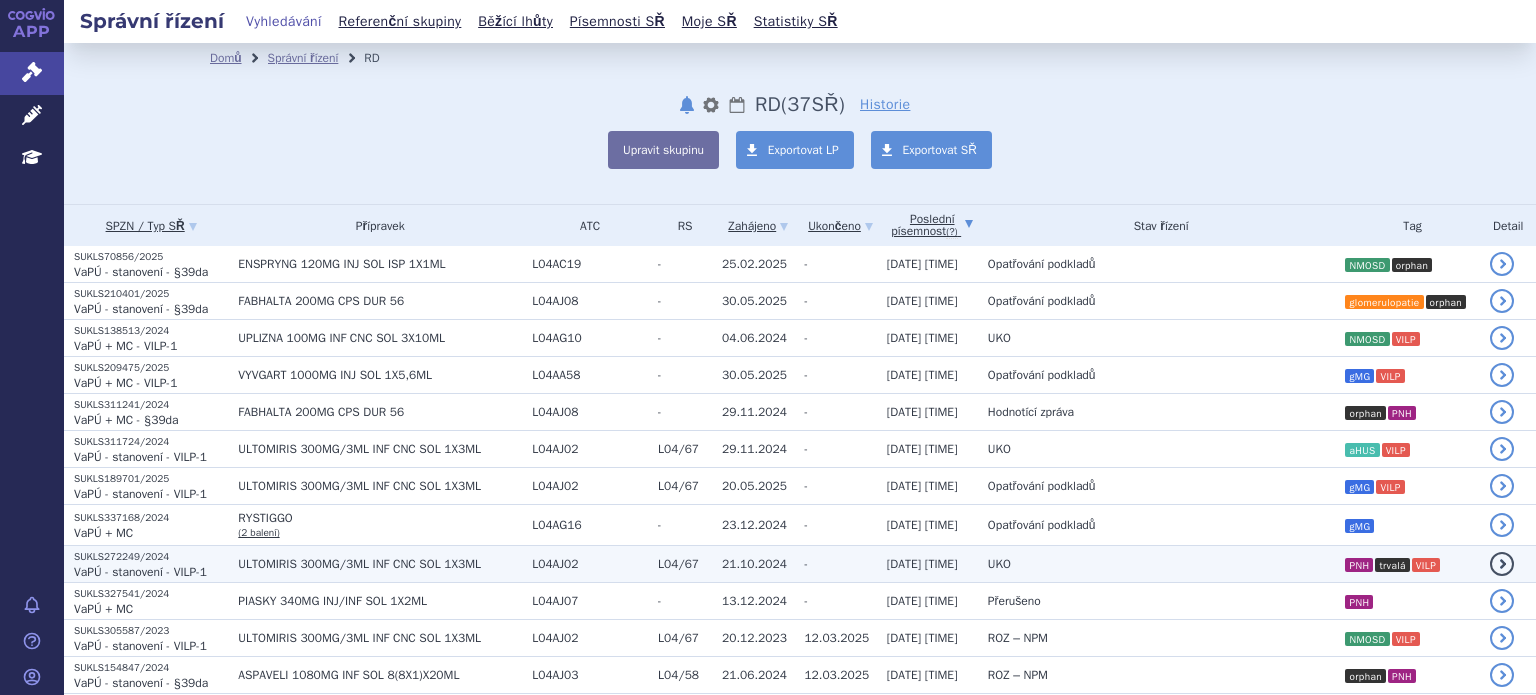 click on "UKO" at bounding box center (1156, 564) 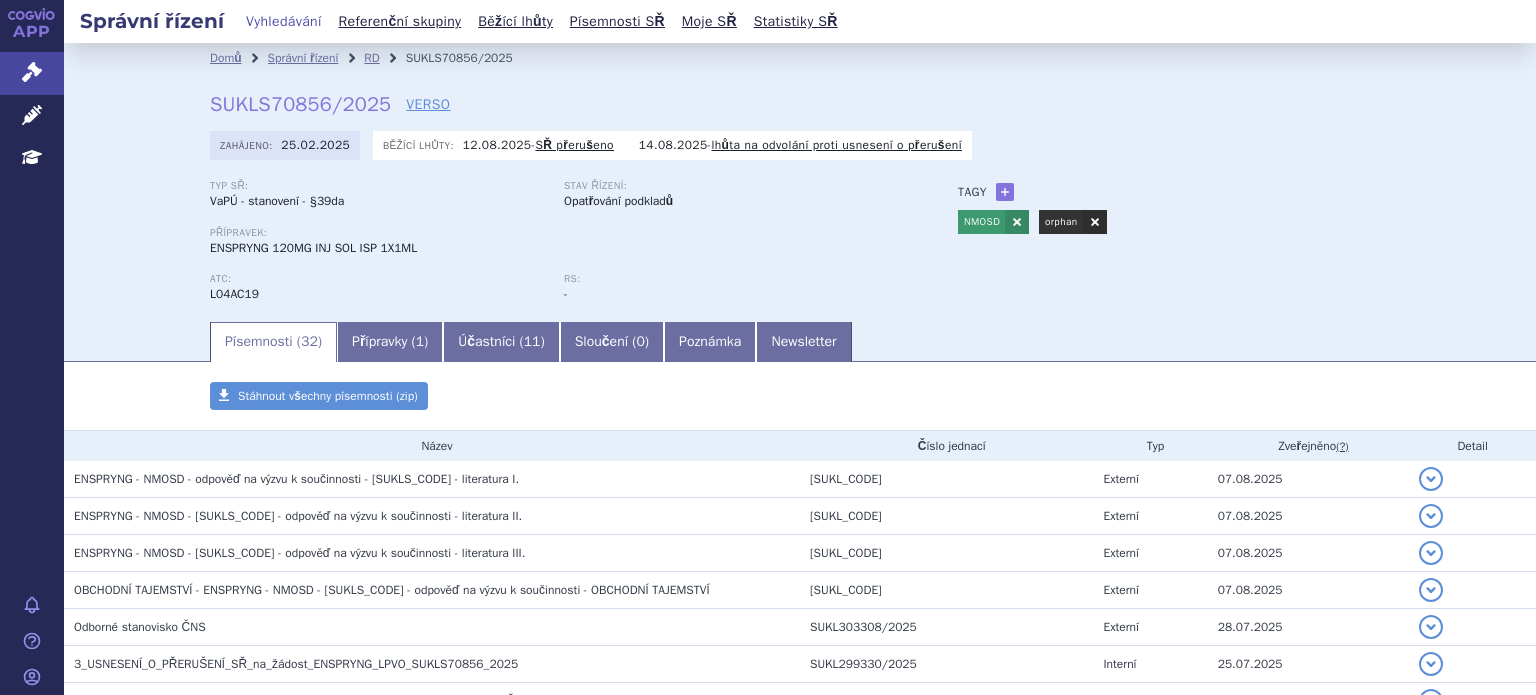 scroll, scrollTop: 0, scrollLeft: 0, axis: both 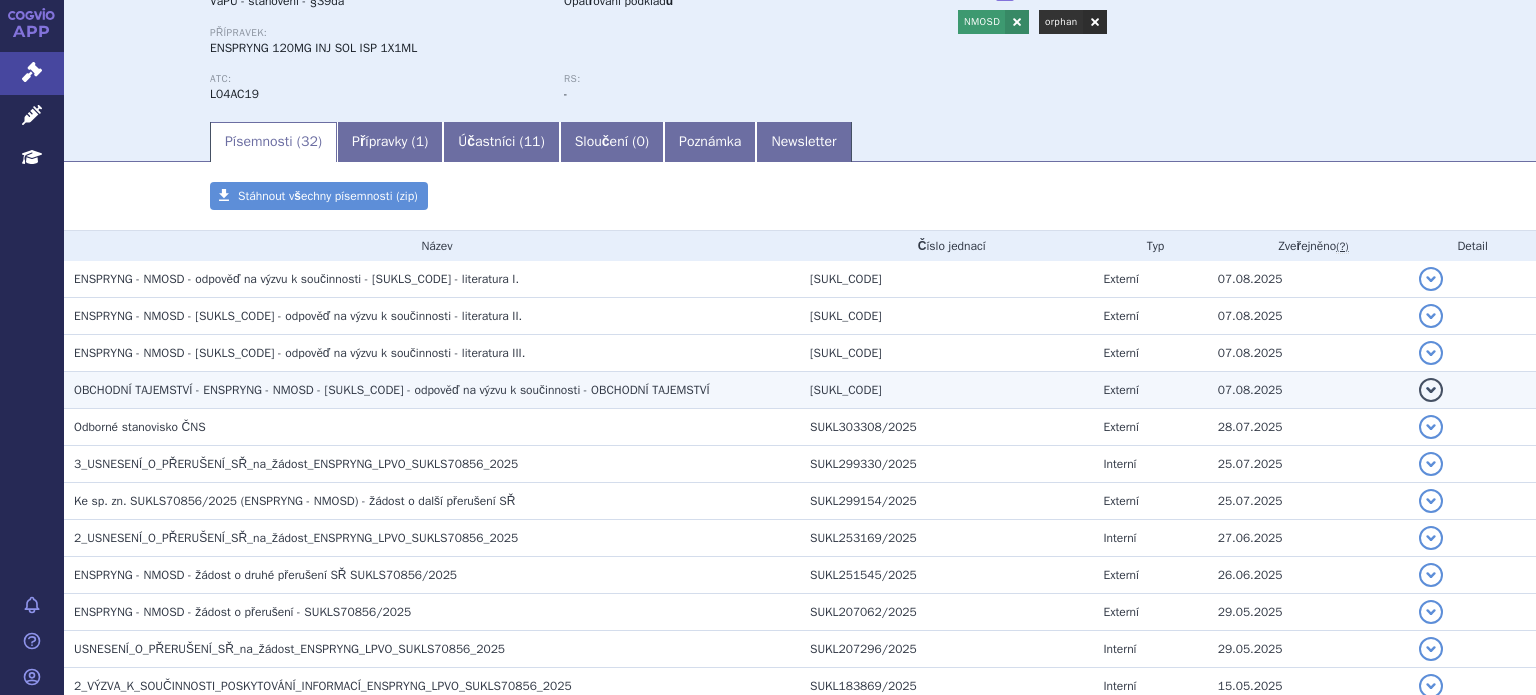 click on "OBCHODNÍ TAJEMSTVÍ - ENSPRYNG - NMOSD - SUKLS70856/2025 - odpověď na výzvu k součinnosti - OBCHODNÍ TAJEMSTVÍ" at bounding box center [392, 390] 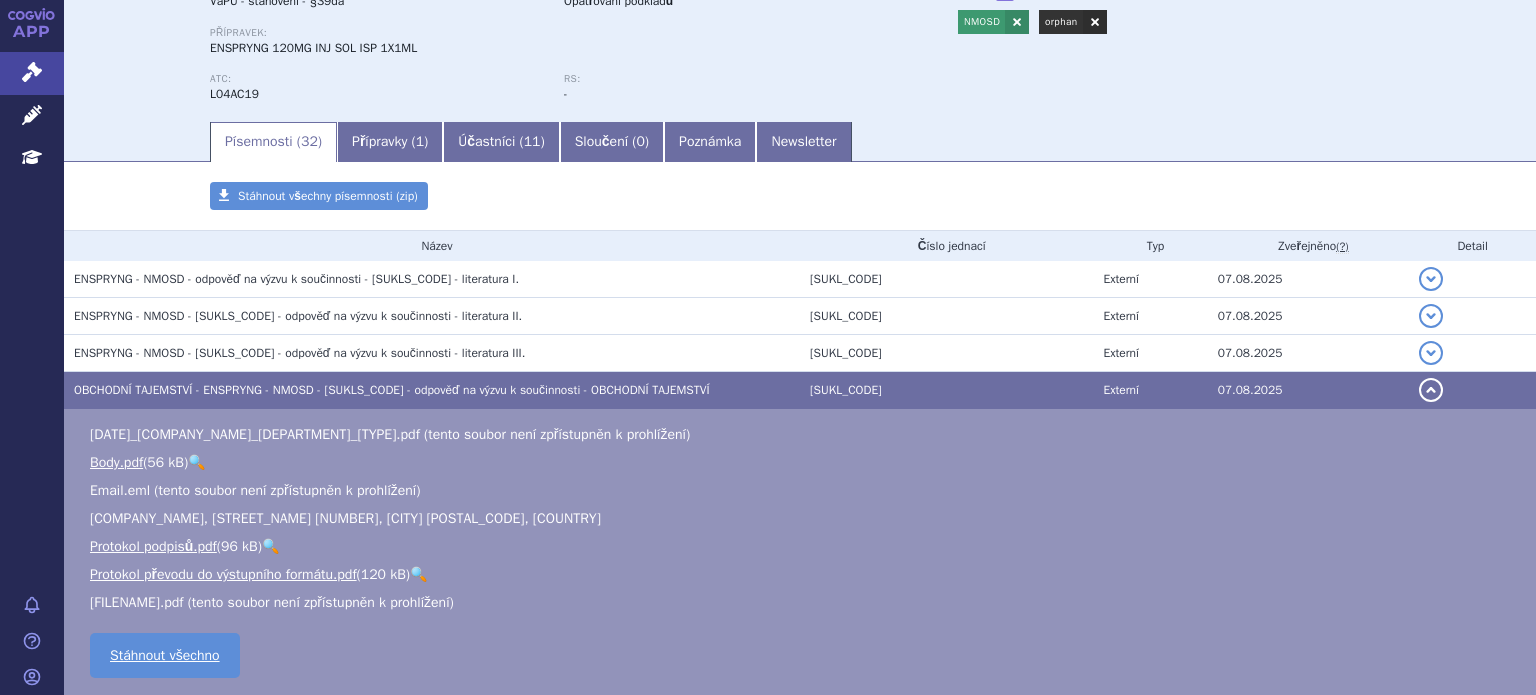 click on "OBCHODNÍ TAJEMSTVÍ - ENSPRYNG - NMOSD - SUKLS70856/2025 - odpověď na výzvu k součinnosti - OBCHODNÍ TAJEMSTVÍ" at bounding box center (392, 390) 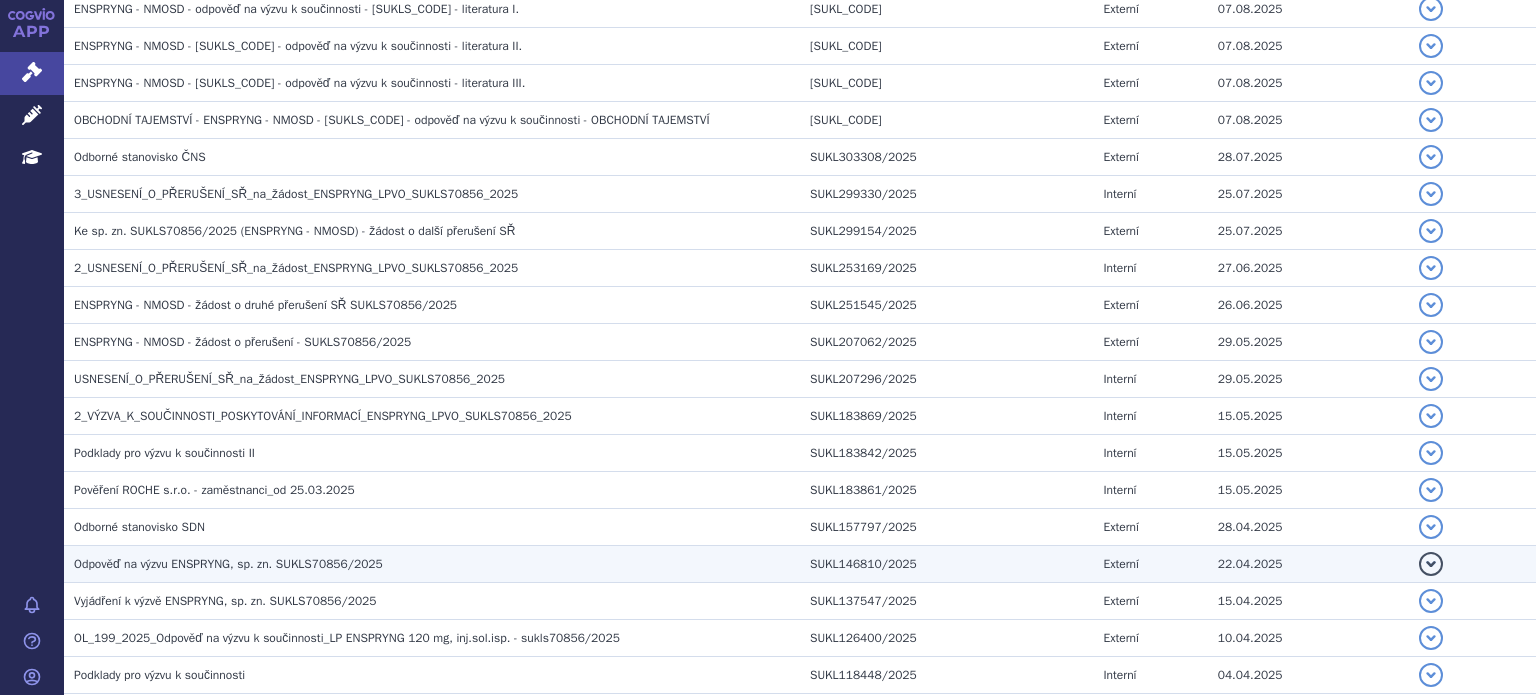 scroll, scrollTop: 500, scrollLeft: 0, axis: vertical 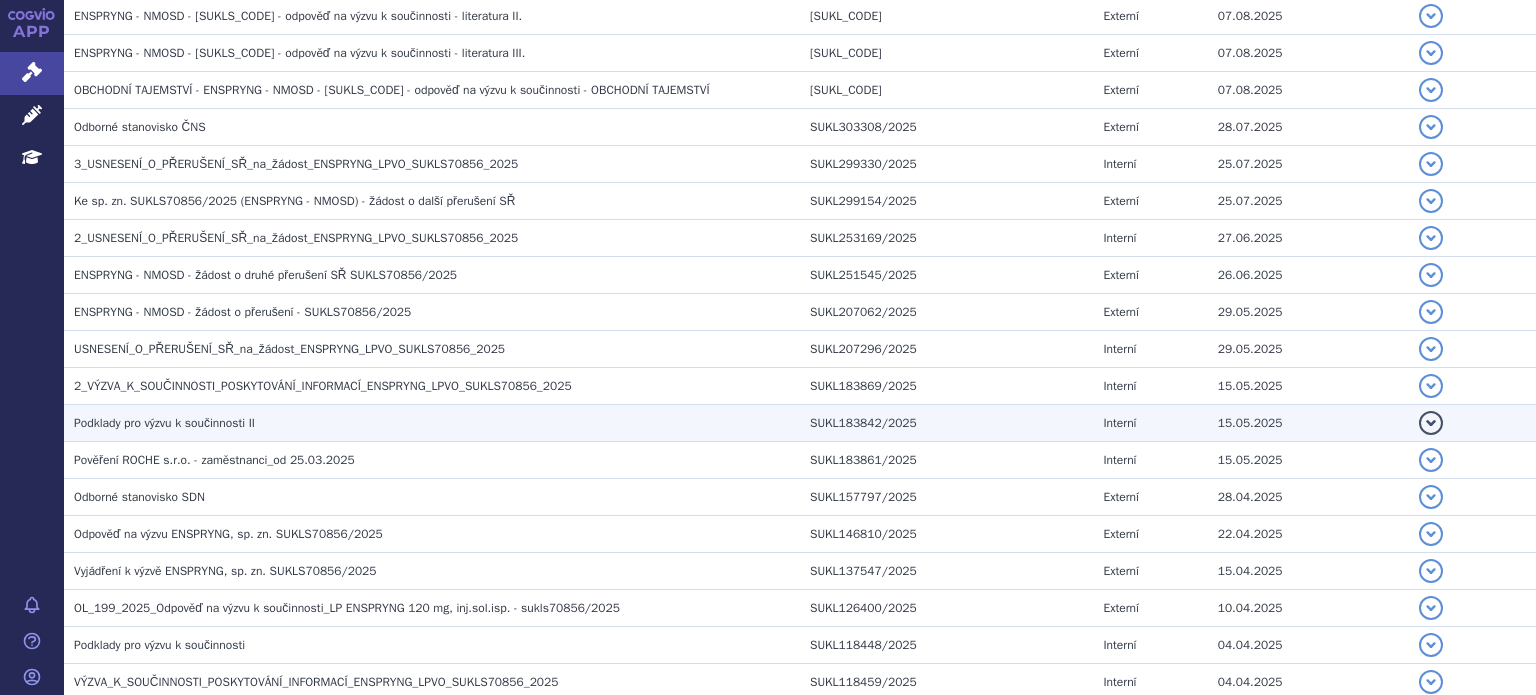 click on "Podklady pro výzvu k součinnosti II" at bounding box center (164, 423) 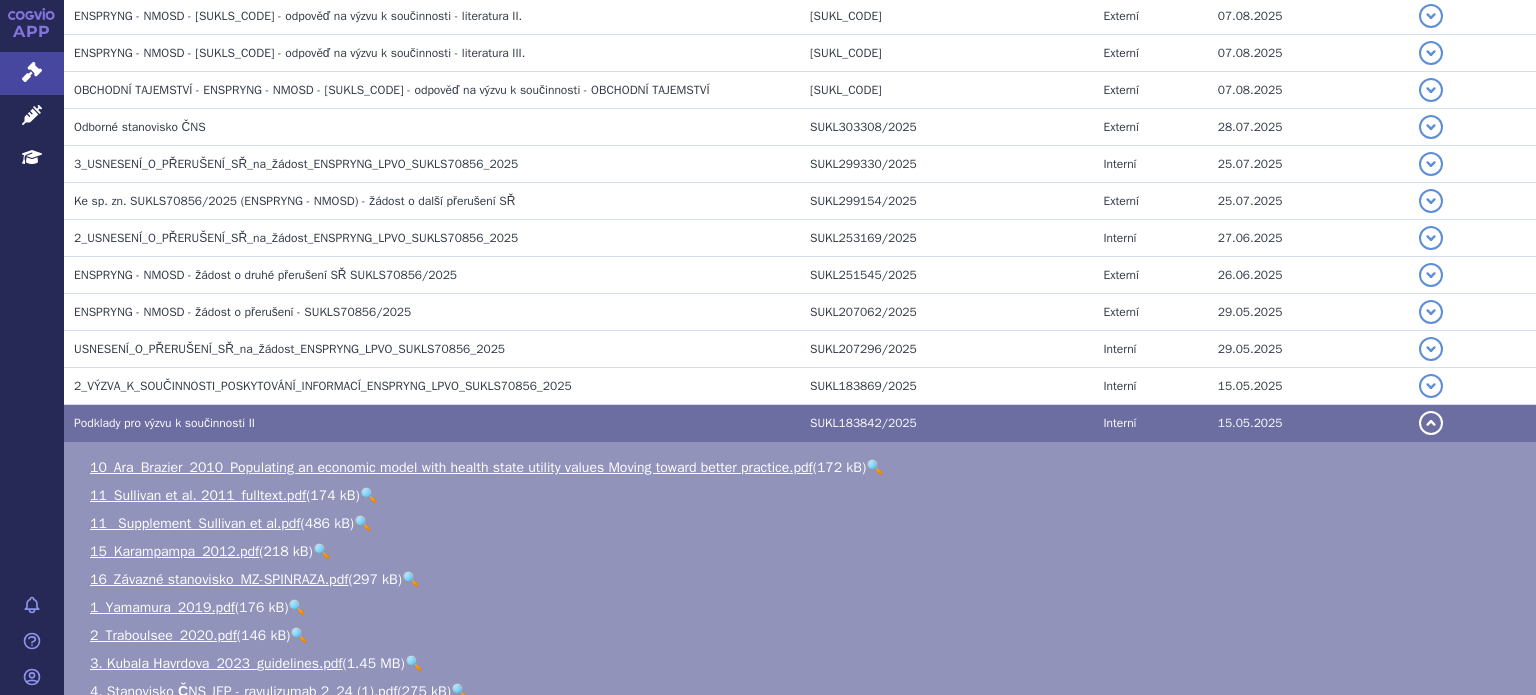click on "Podklady pro výzvu k součinnosti II" at bounding box center (164, 423) 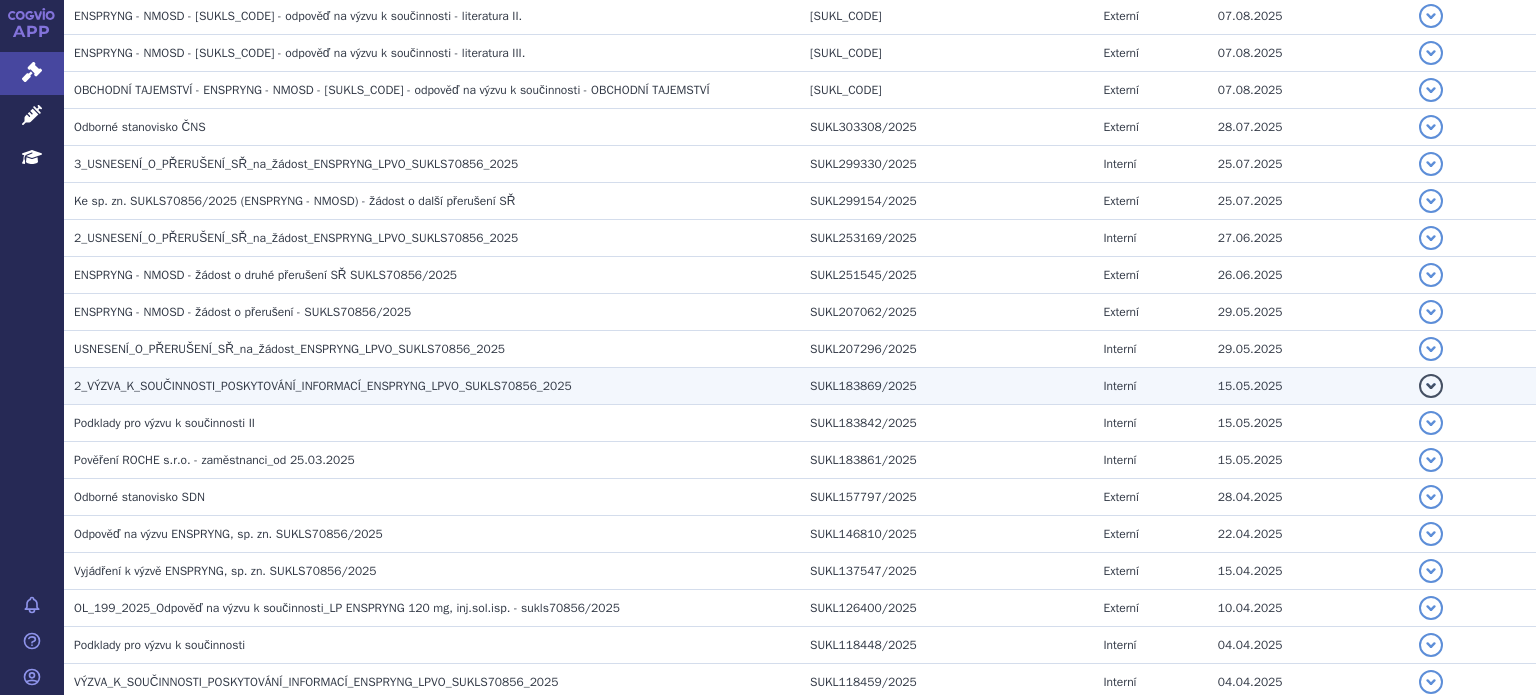 click on "2_VÝZVA_K_SOUČINNOSTI_POSKYTOVÁNÍ_INFORMACÍ_ENSPRYNG_LPVO_SUKLS70856_2025" at bounding box center [323, 386] 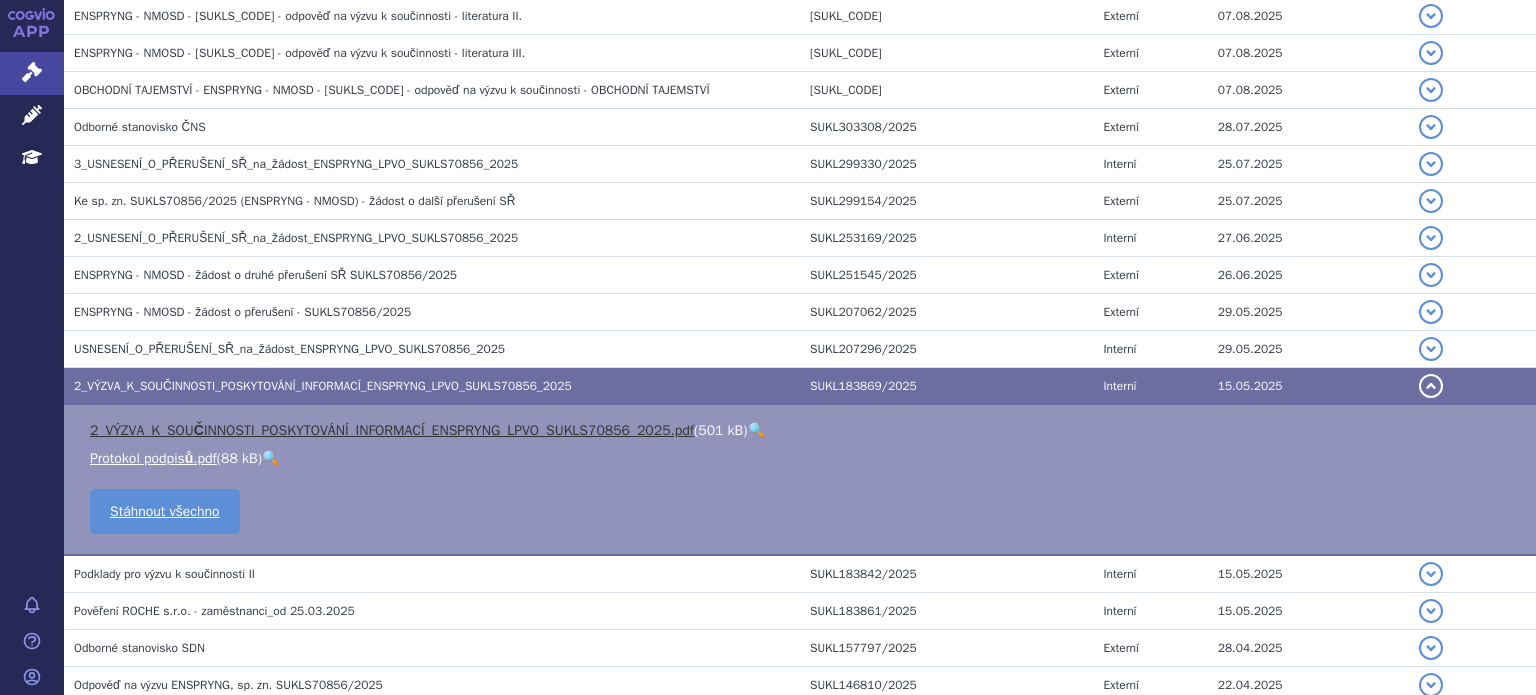 click on "2_VÝZVA_K_SOUČINNOSTI_POSKYTOVÁNÍ_INFORMACÍ_ENSPRYNG_LPVO_SUKLS70856_2025.pdf" at bounding box center [392, 430] 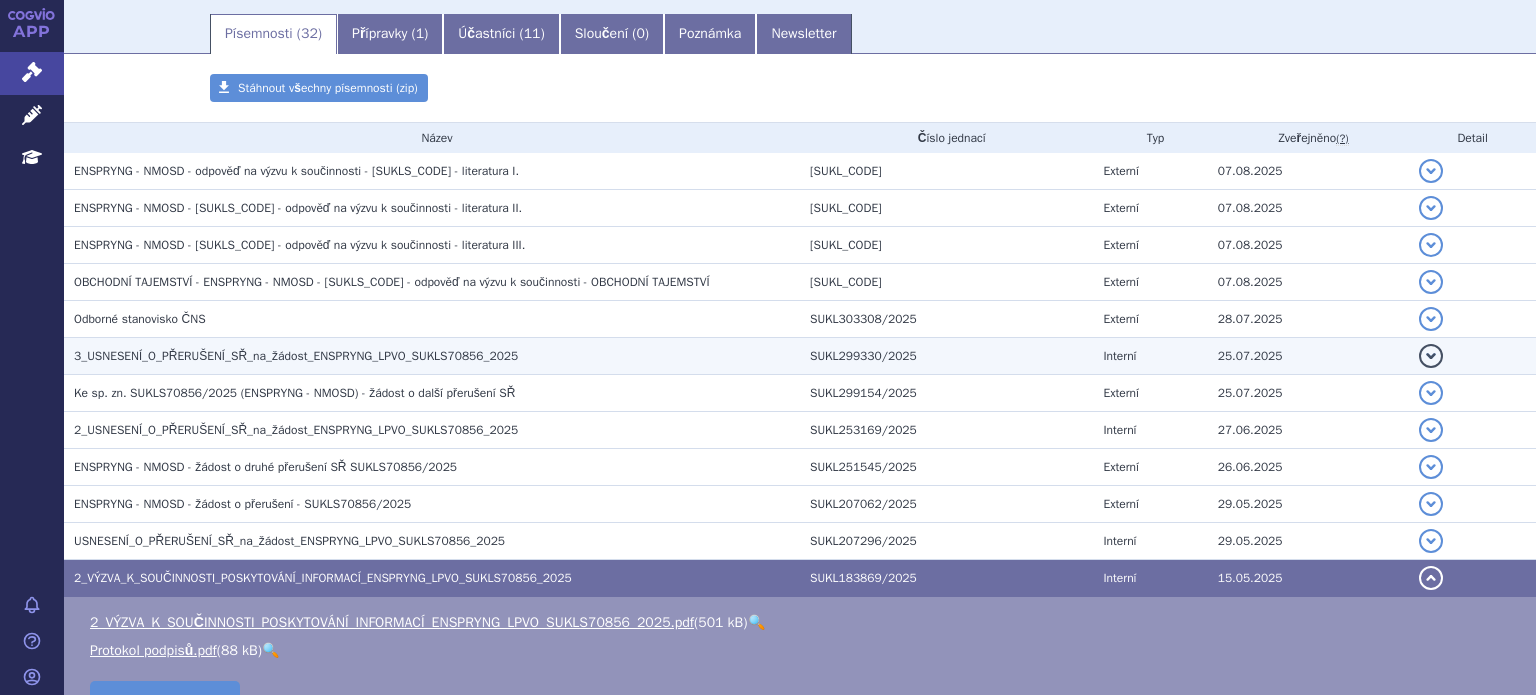 scroll, scrollTop: 0, scrollLeft: 0, axis: both 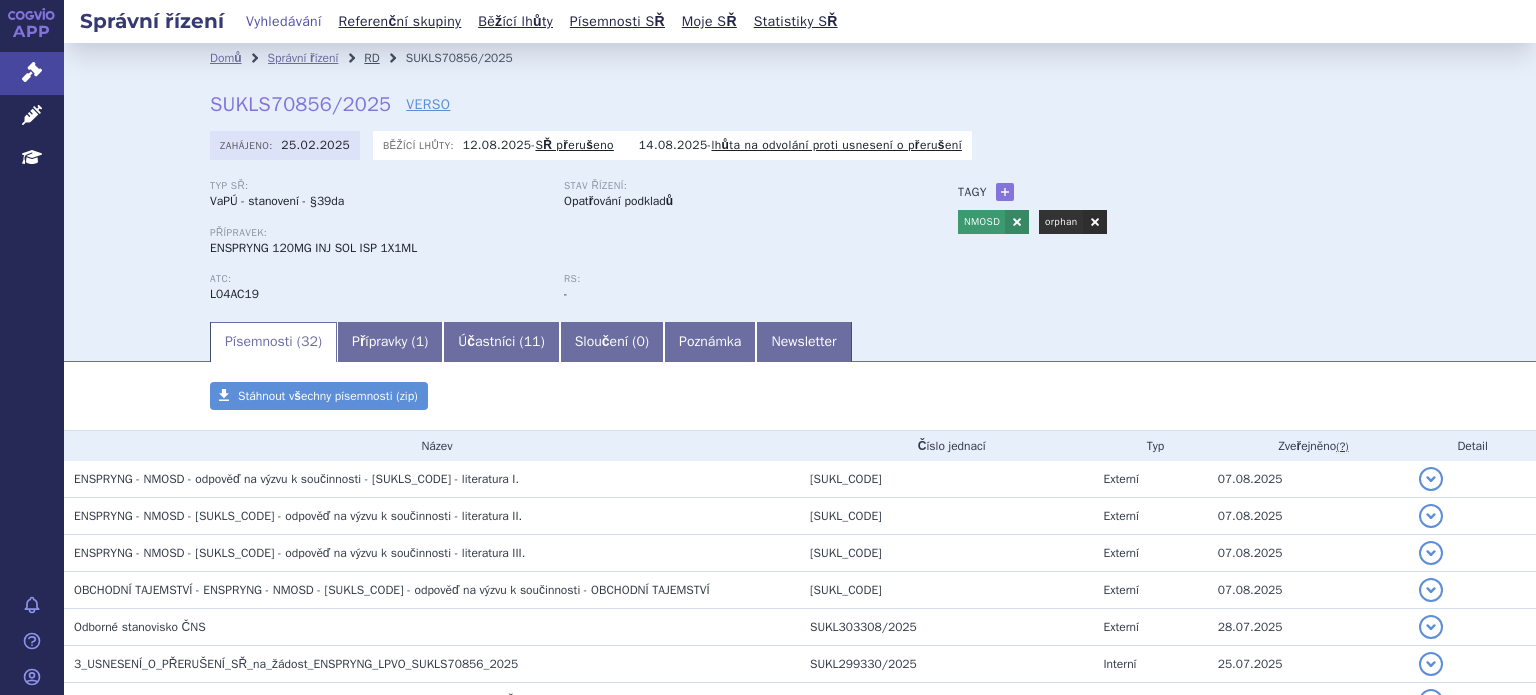click on "RD" at bounding box center (371, 58) 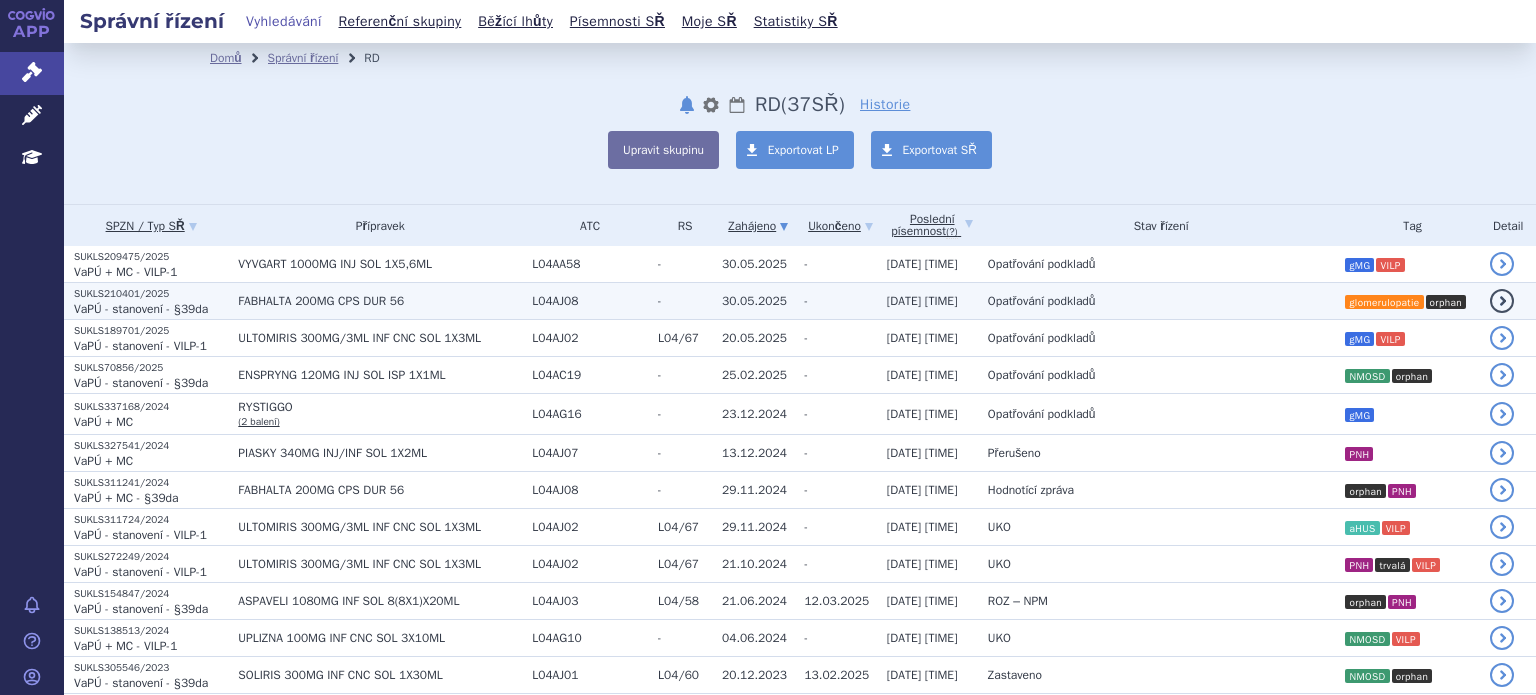 scroll, scrollTop: 0, scrollLeft: 0, axis: both 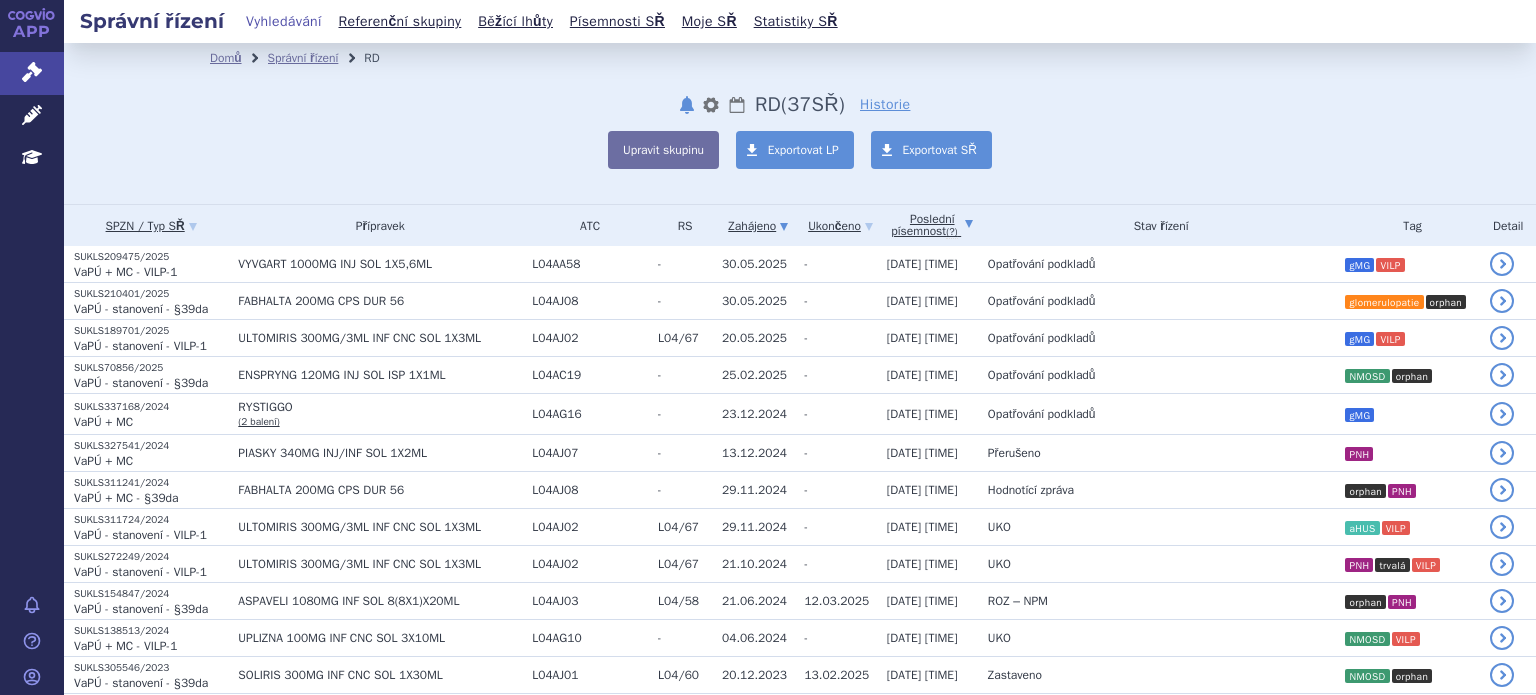 click on "Poslední písemnost  (?)" at bounding box center [932, 225] 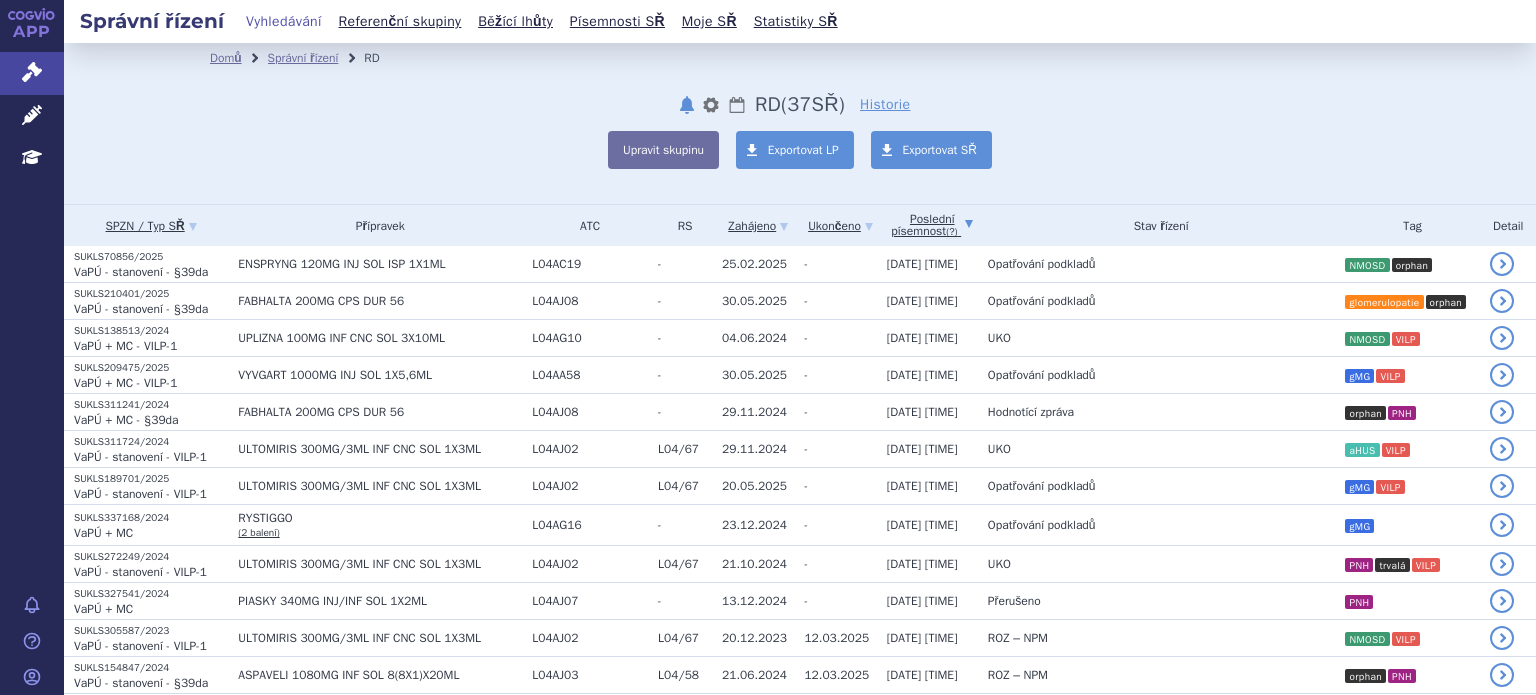 scroll, scrollTop: 0, scrollLeft: 0, axis: both 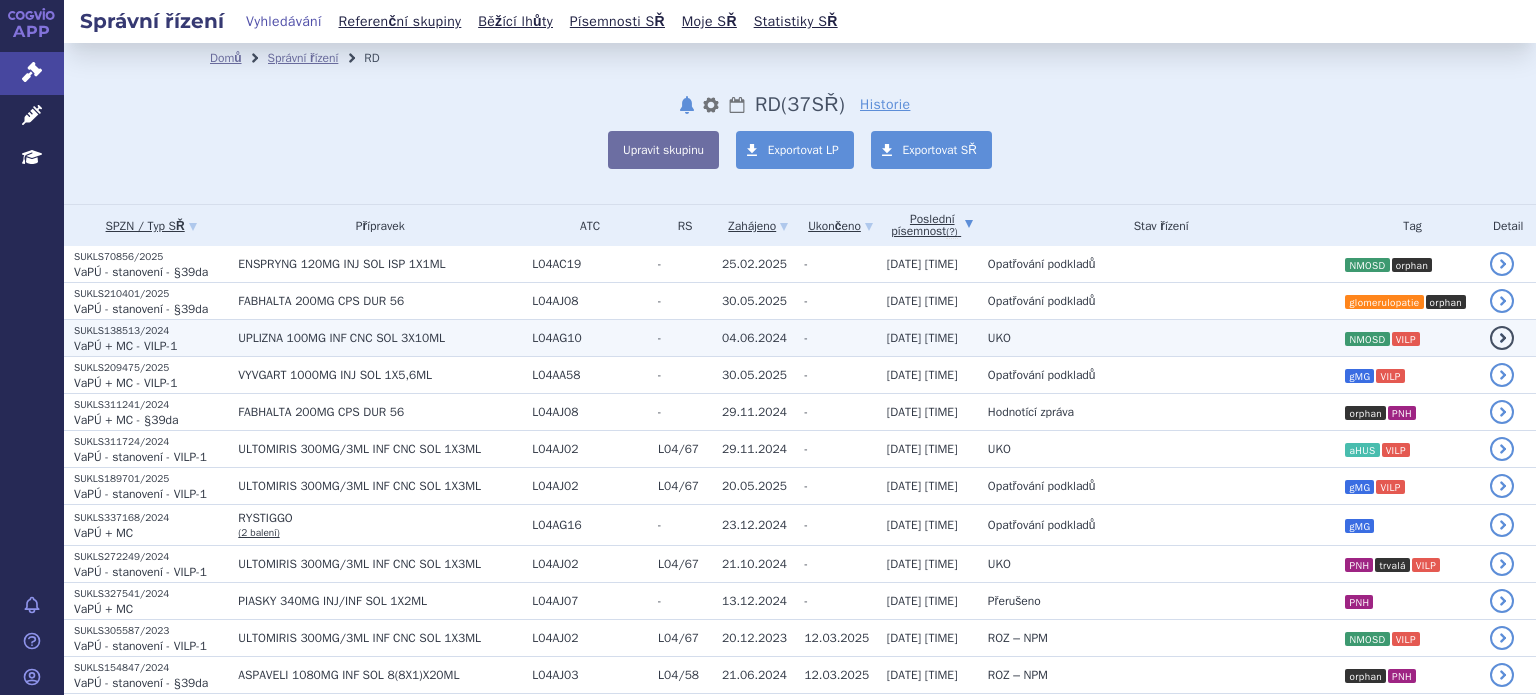 click on "UKO" at bounding box center (999, 338) 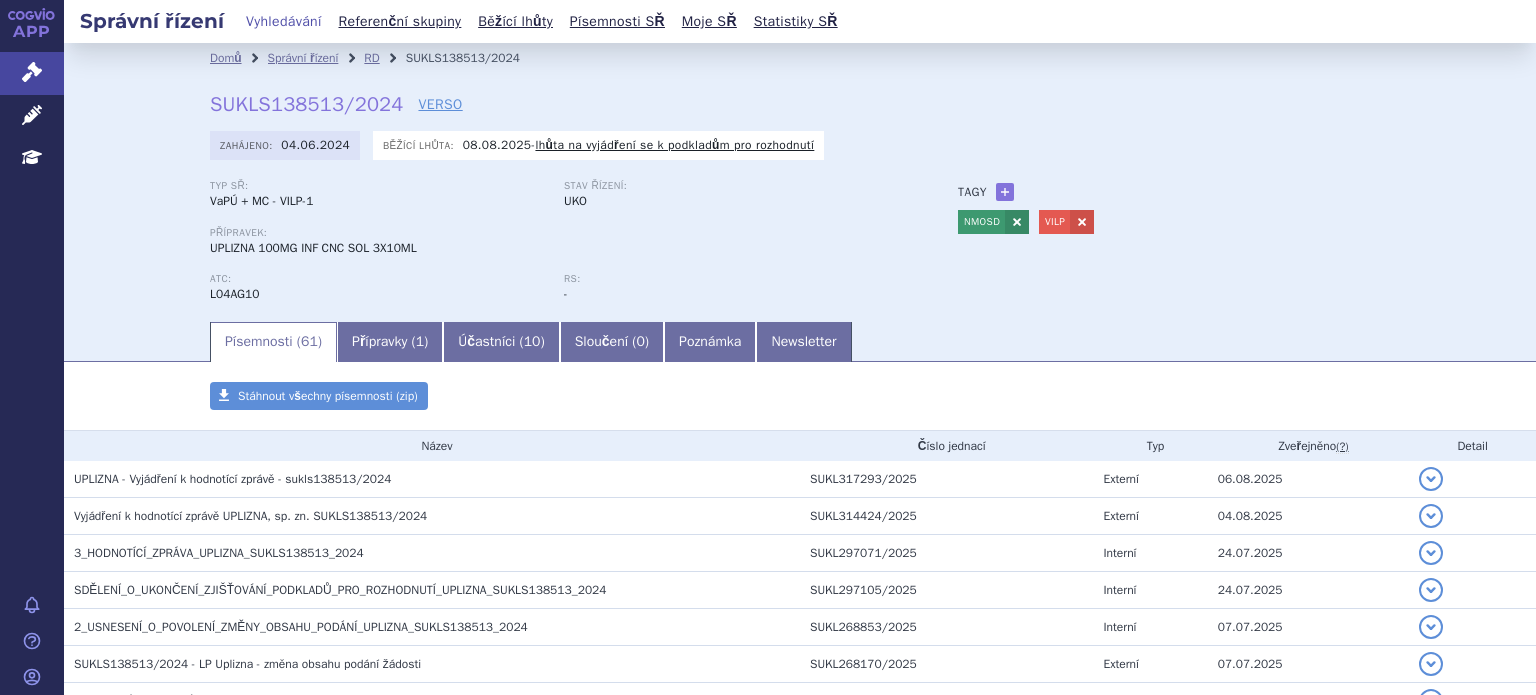 scroll, scrollTop: 0, scrollLeft: 0, axis: both 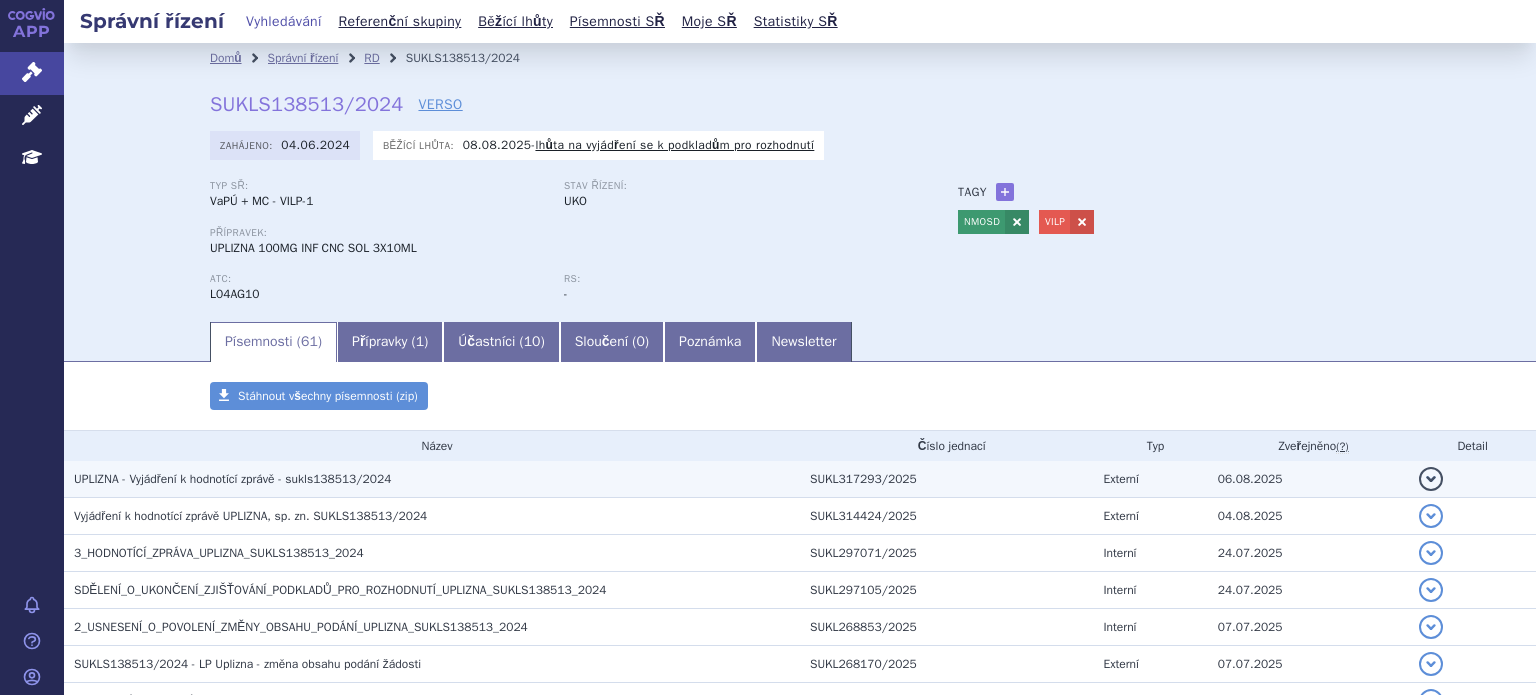click on "UPLIZNA - Vyjádření k hodnotící zprávě - sukls138513/2024" at bounding box center (432, 479) 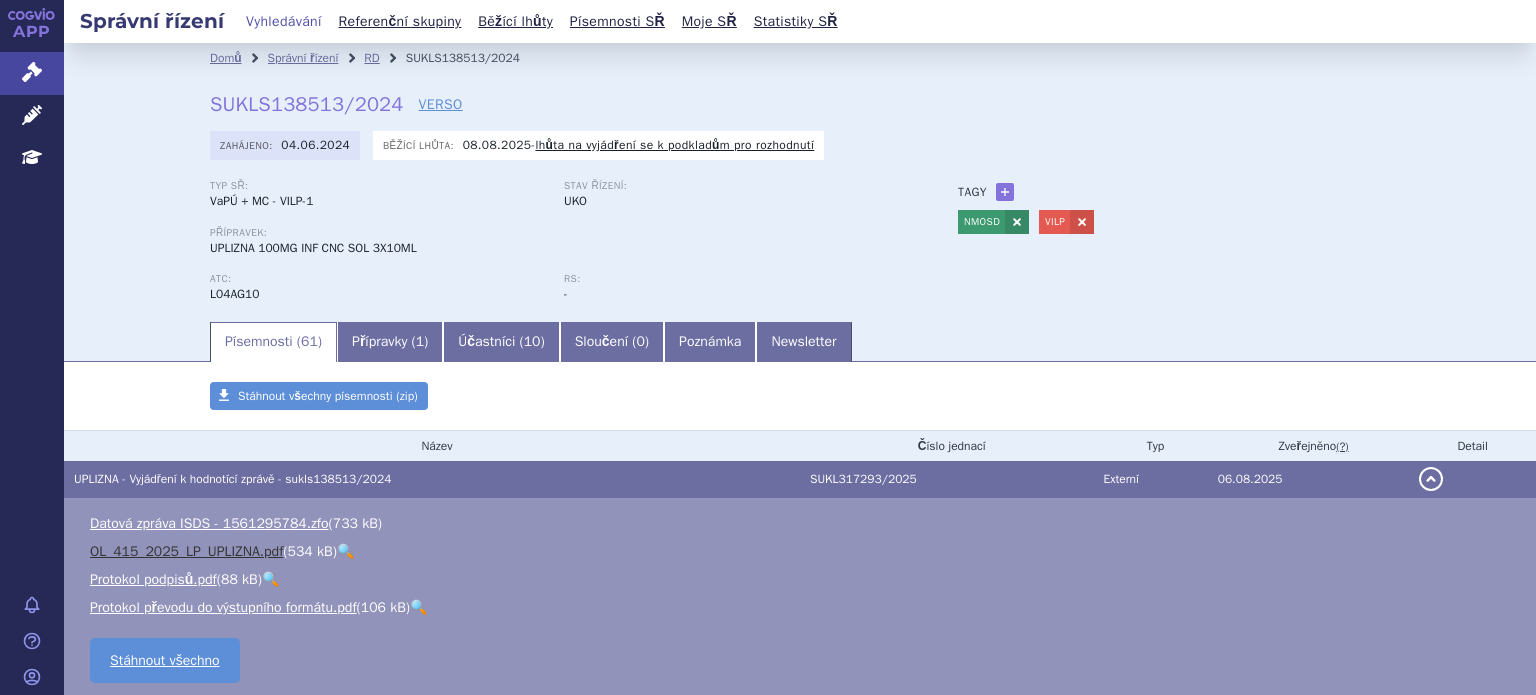 click on "OL_415_2025_LP_UPLIZNA.pdf" at bounding box center [186, 551] 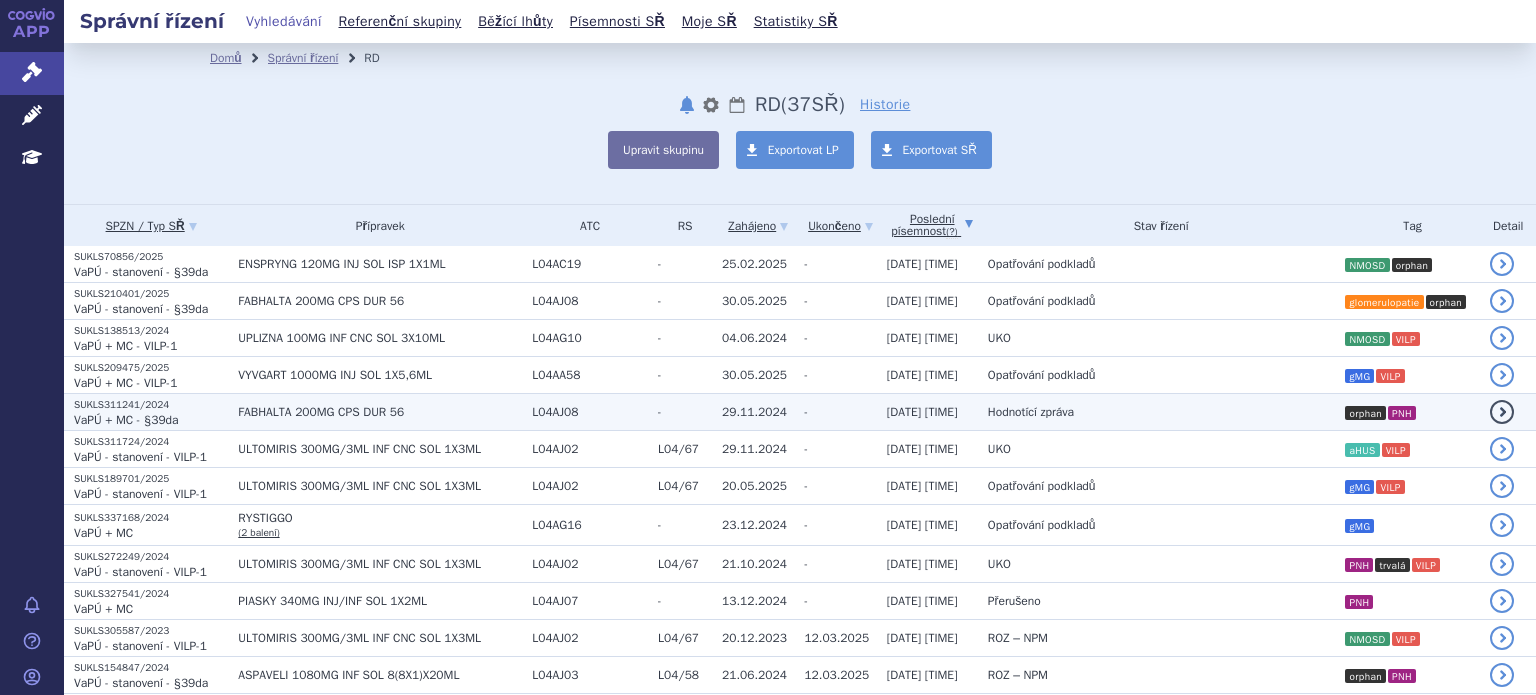 scroll, scrollTop: 0, scrollLeft: 0, axis: both 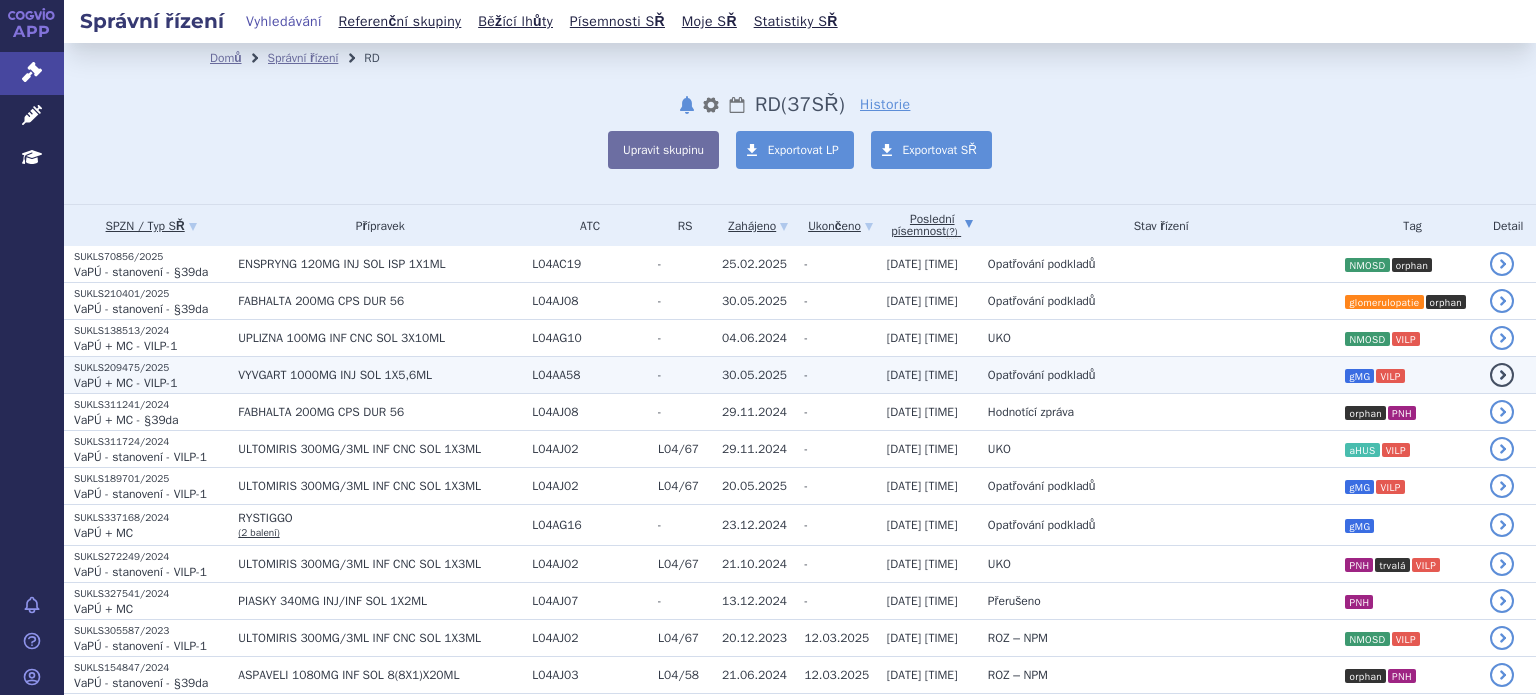click on "[DATE] [TIME]" at bounding box center (922, 375) 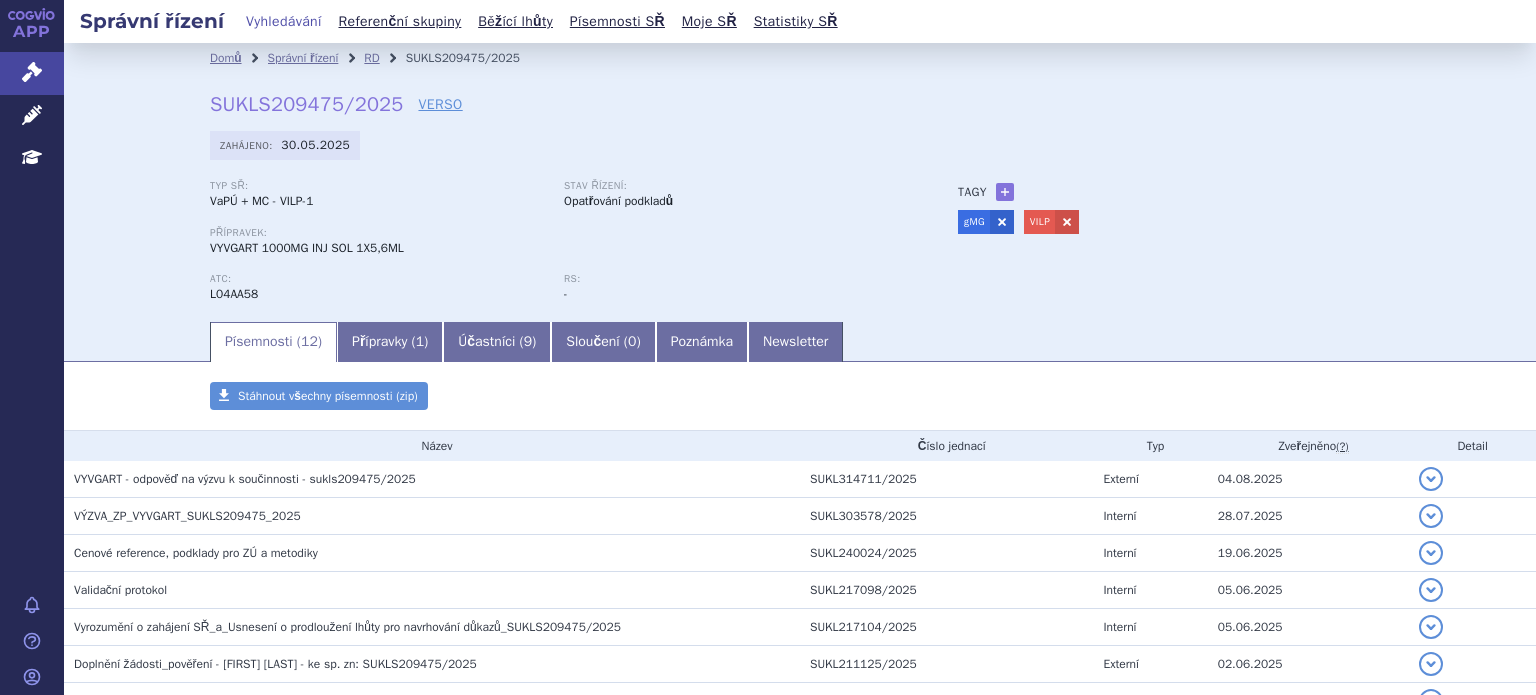 scroll, scrollTop: 0, scrollLeft: 0, axis: both 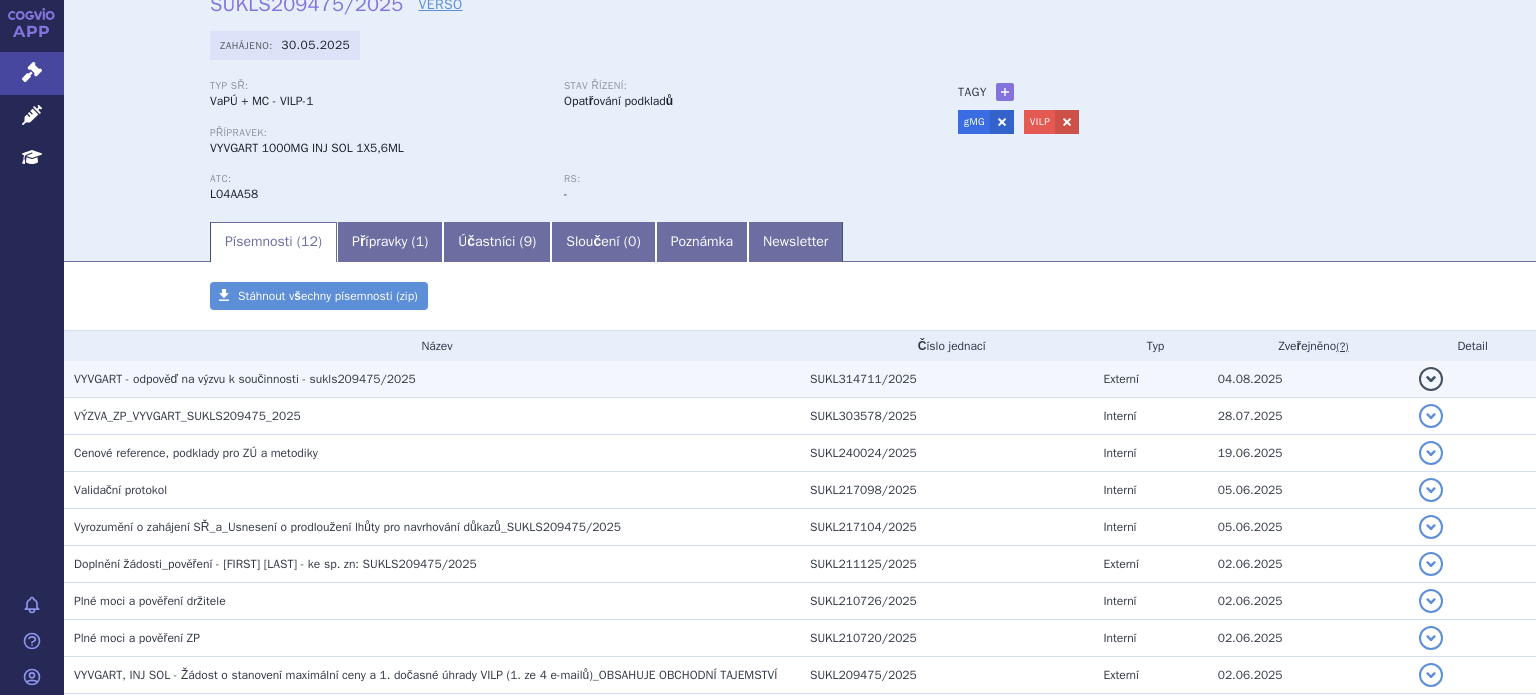 click on "VYVGART - odpověď na výzvu k součinnosti - sukls209475/2025" at bounding box center (437, 379) 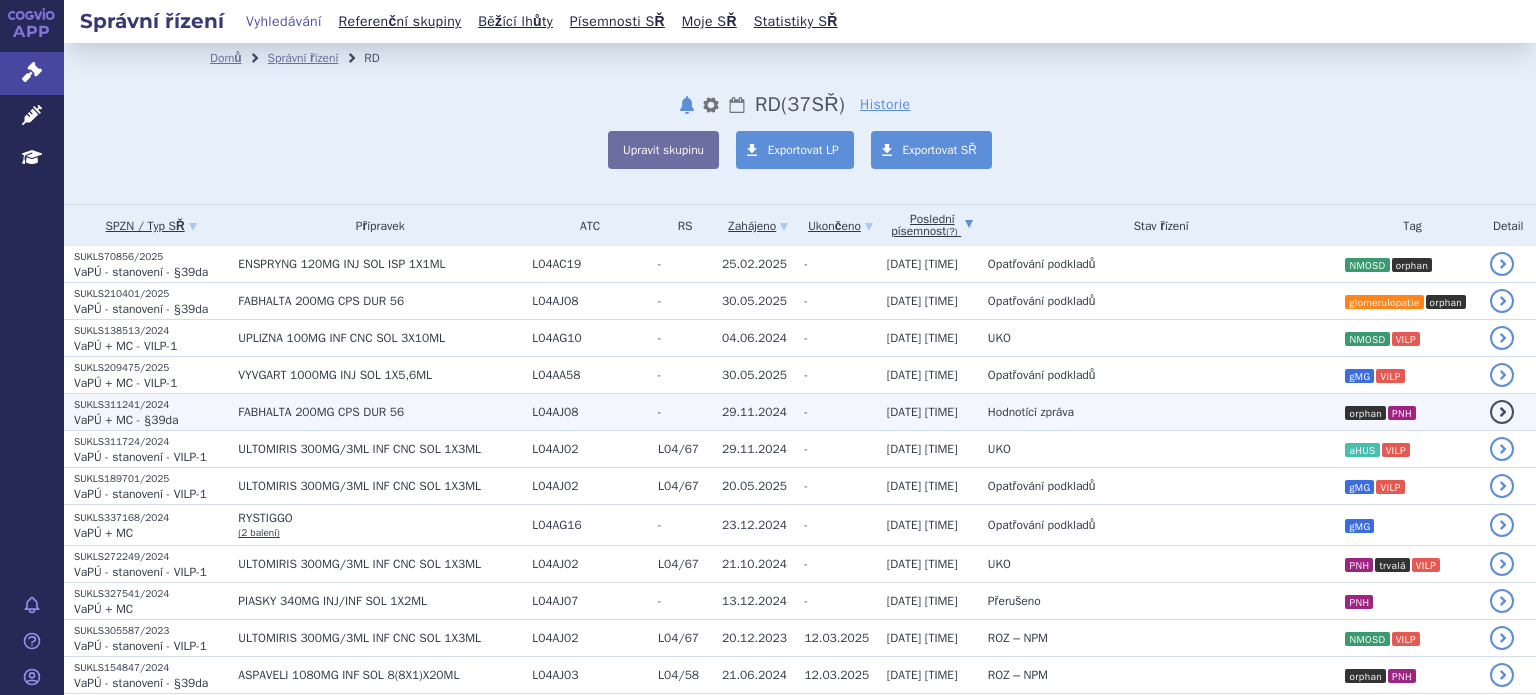 scroll, scrollTop: 0, scrollLeft: 0, axis: both 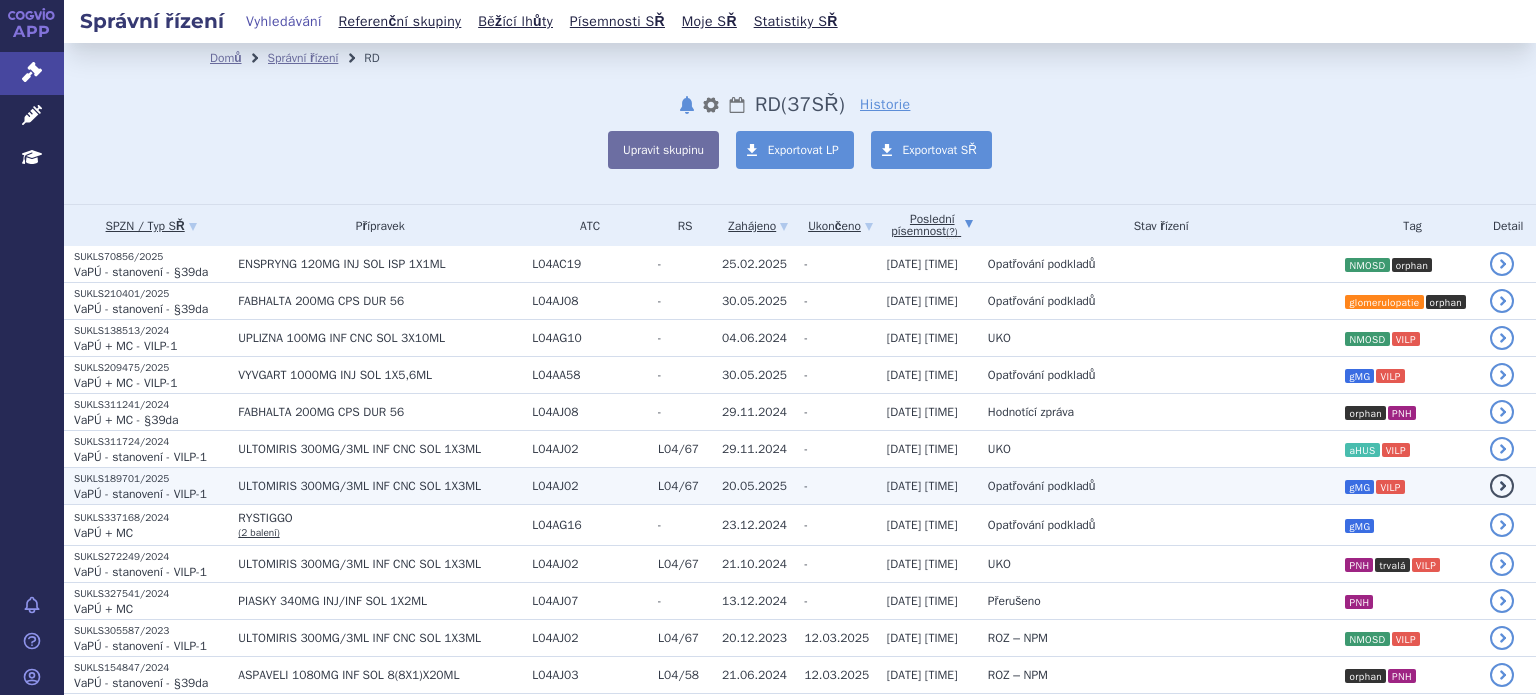 click on "Opatřování podkladů" at bounding box center (1042, 486) 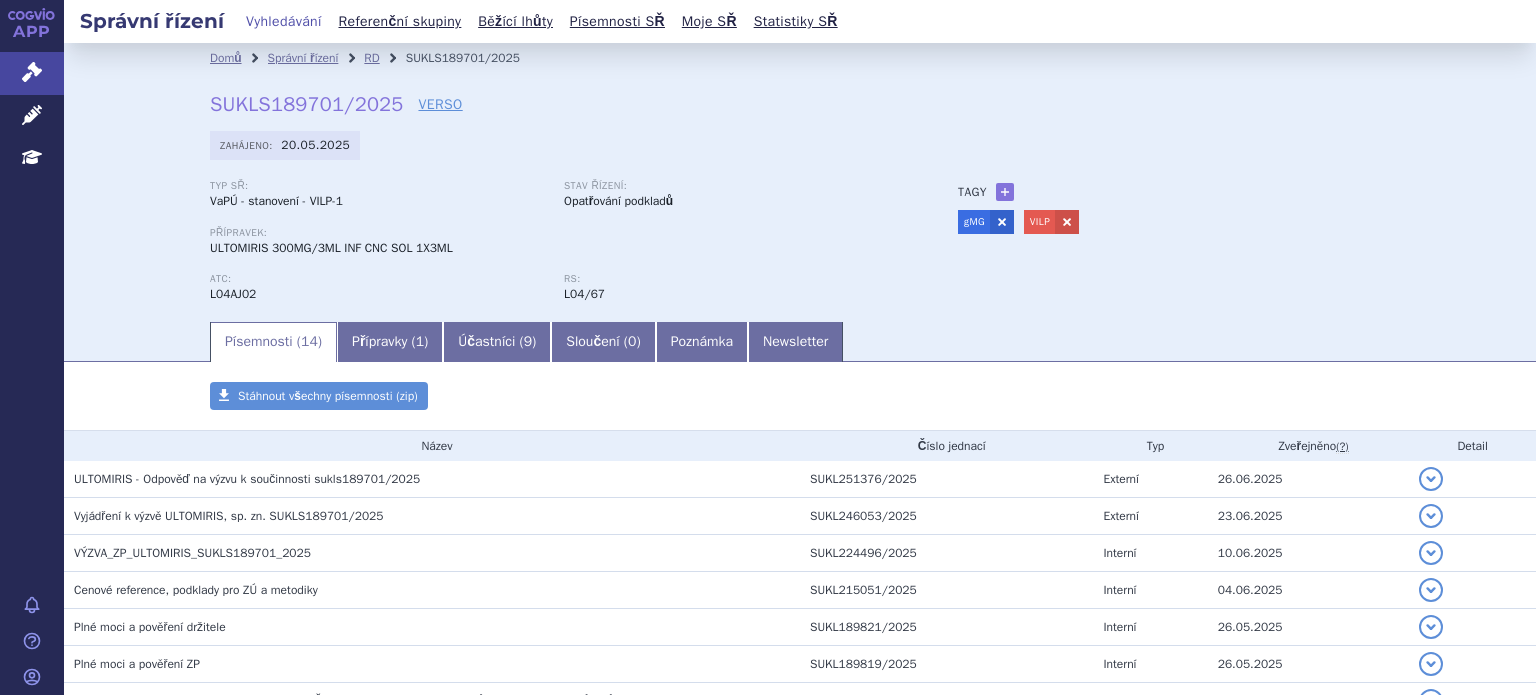 scroll, scrollTop: 0, scrollLeft: 0, axis: both 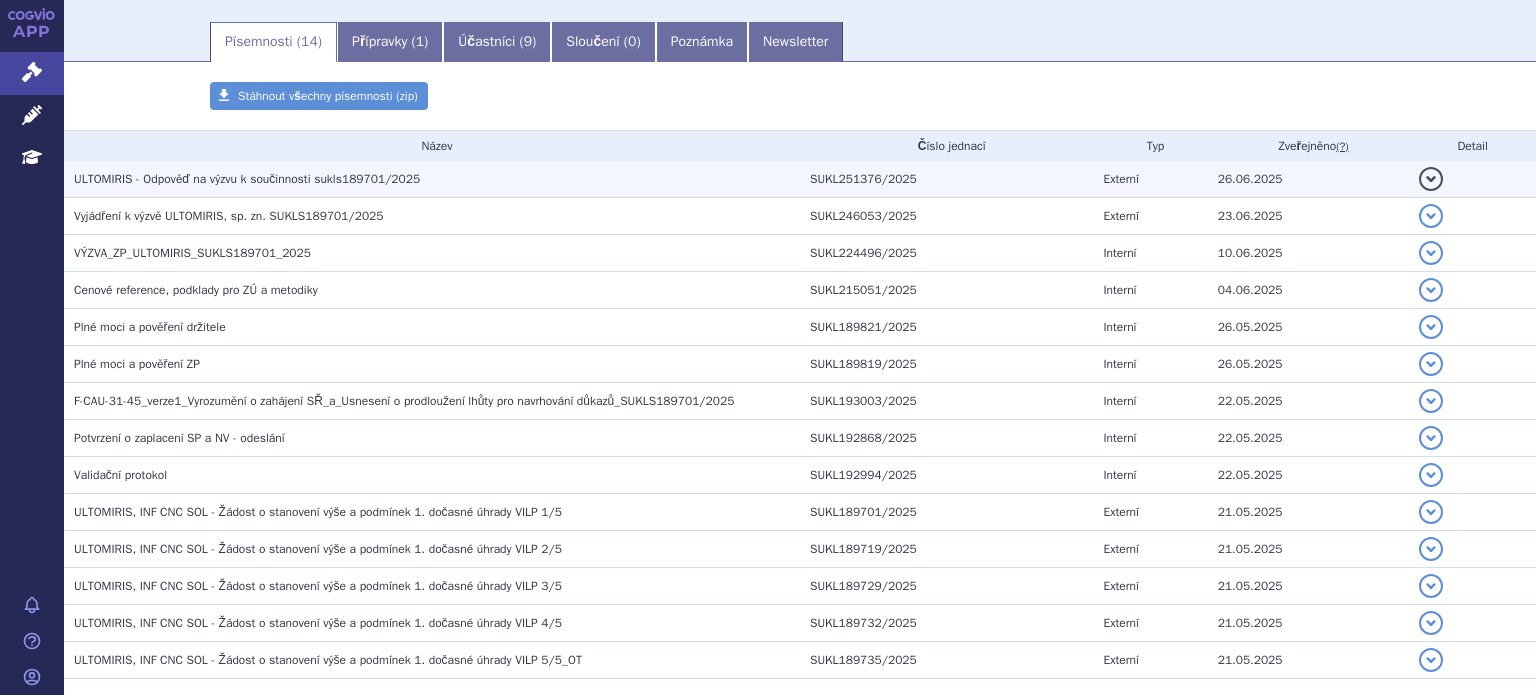 click on "ULTOMIRIS - Odpověď na výzvu k součinnosti sukls189701/2025" at bounding box center (247, 179) 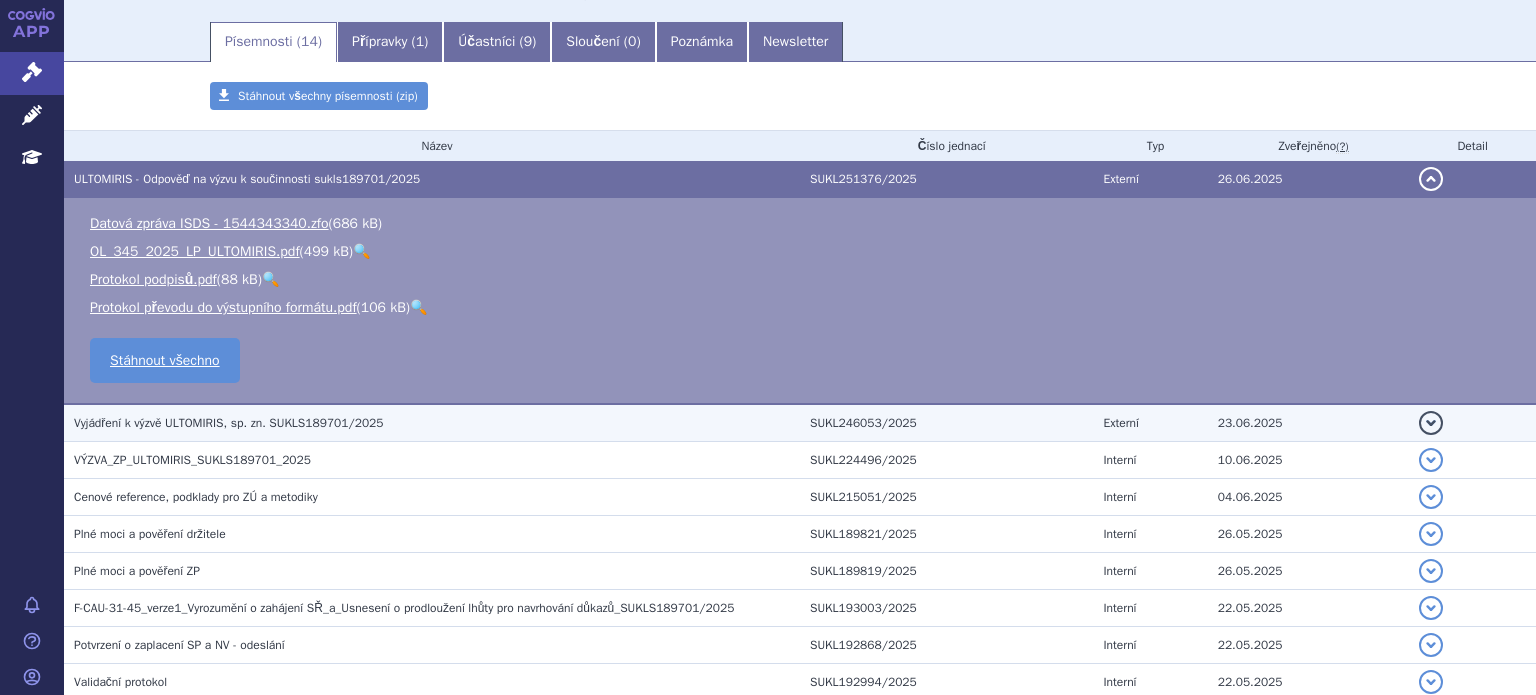 click on "Vyjádření k výzvě ULTOMIRIS, sp. zn. SUKLS189701/2025" at bounding box center (228, 423) 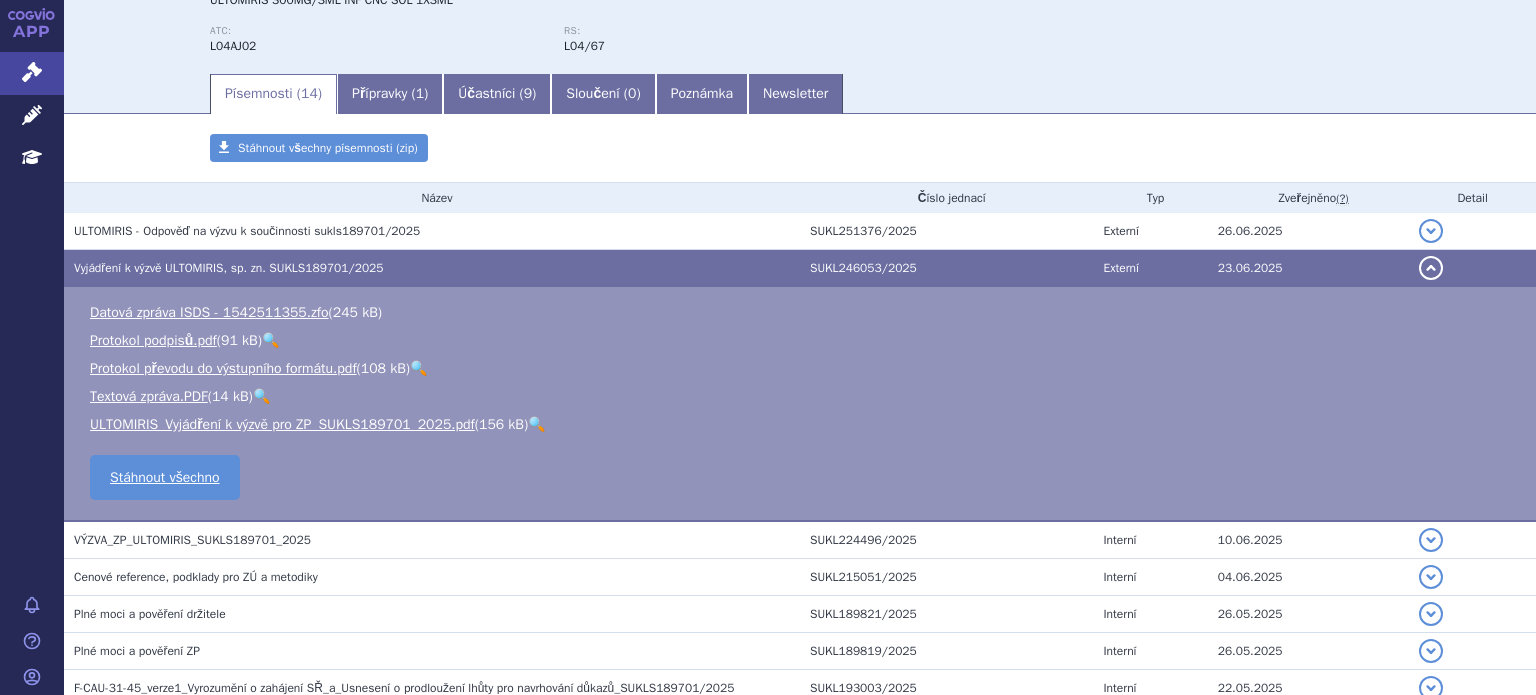scroll, scrollTop: 0, scrollLeft: 0, axis: both 